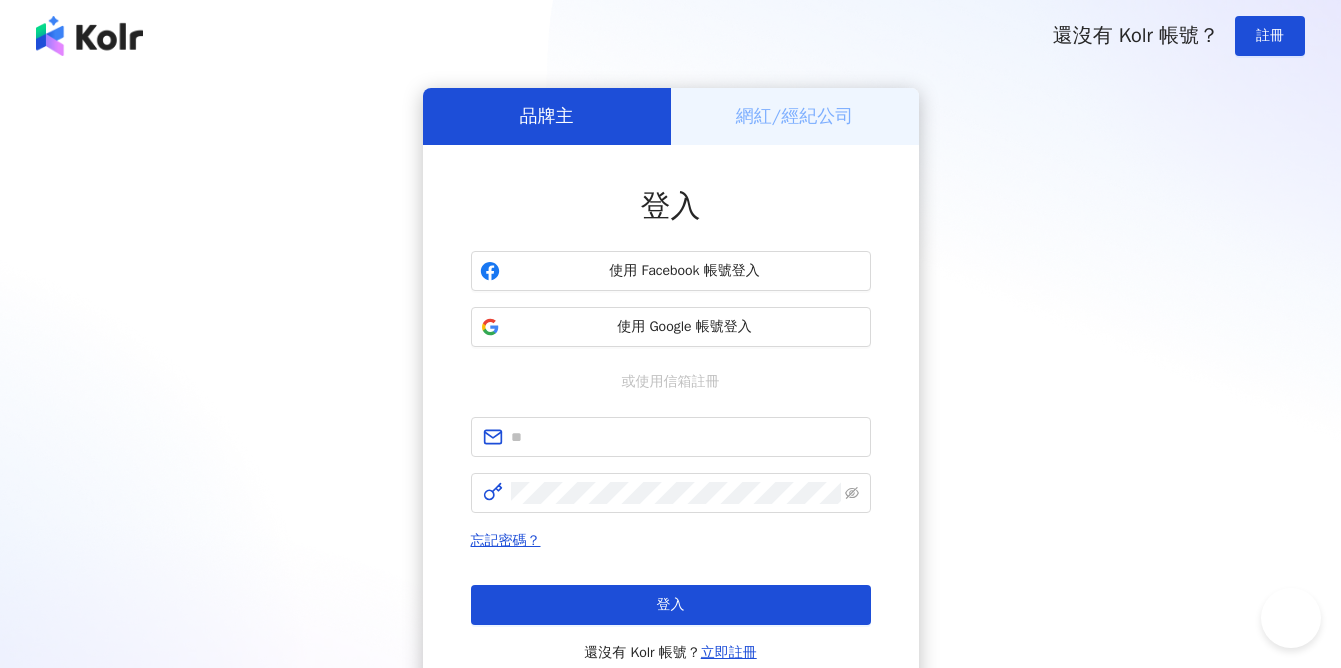scroll, scrollTop: 0, scrollLeft: 0, axis: both 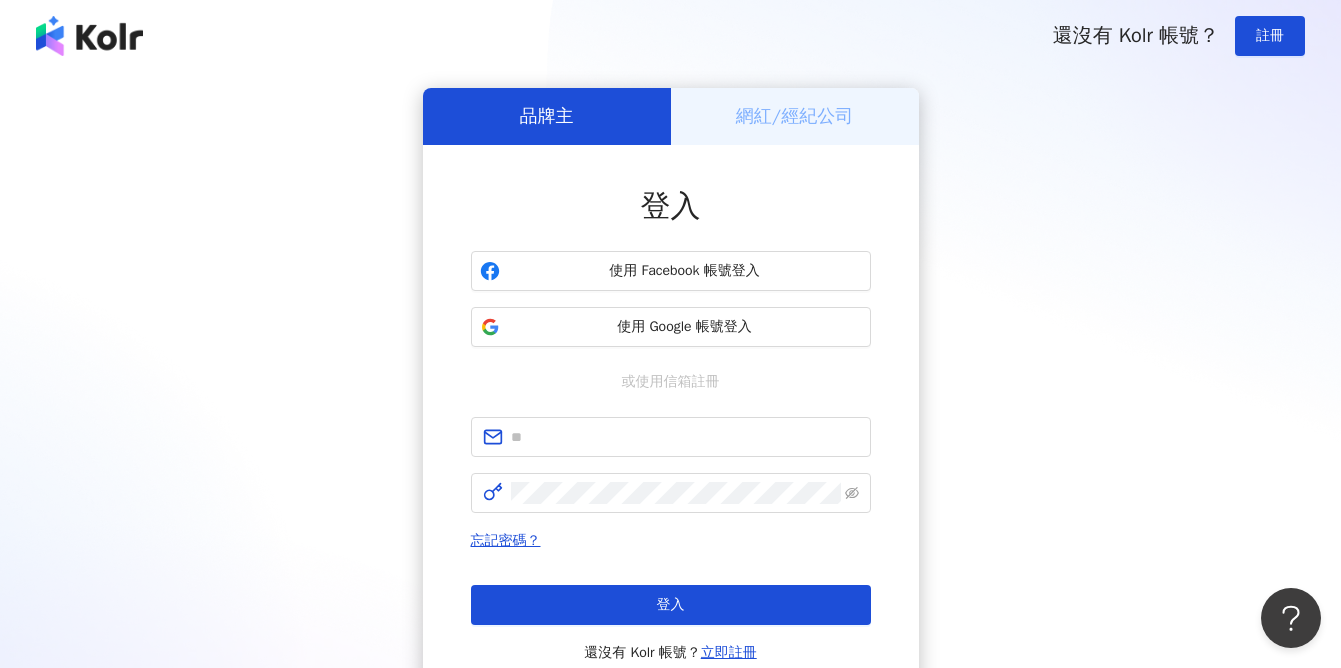 click on "網紅/經紀公司" at bounding box center [795, 116] 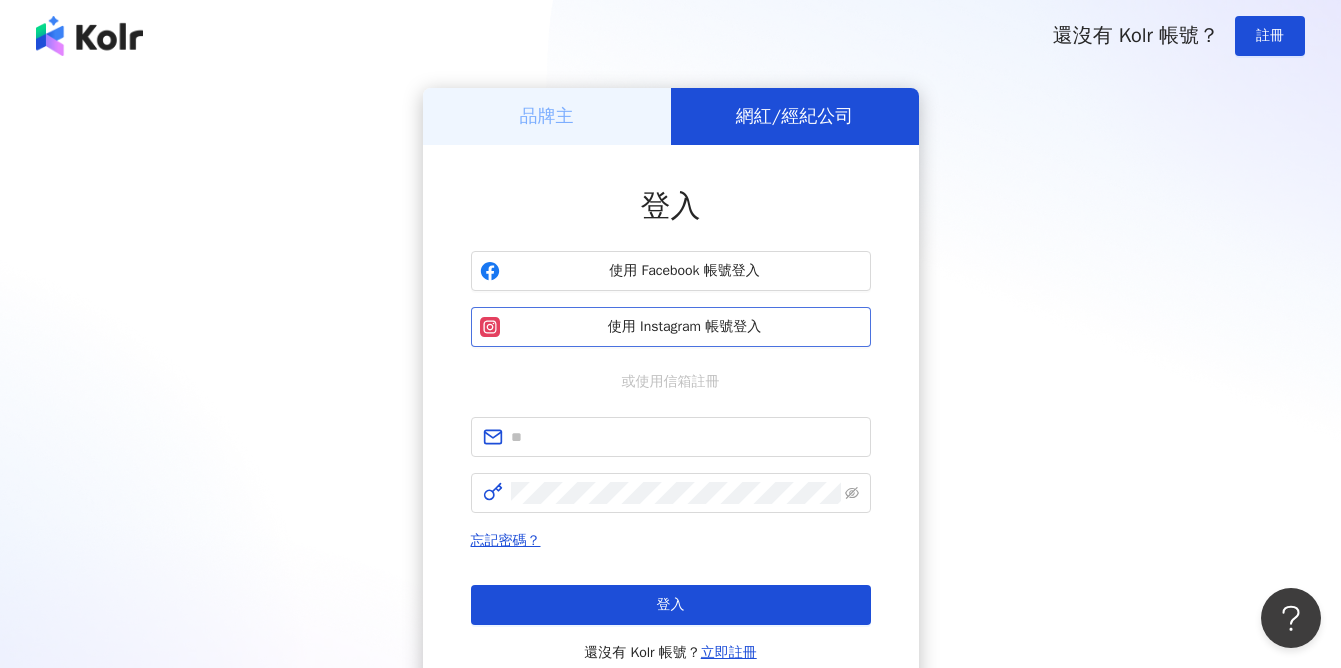 click on "使用 Instagram 帳號登入" at bounding box center [685, 327] 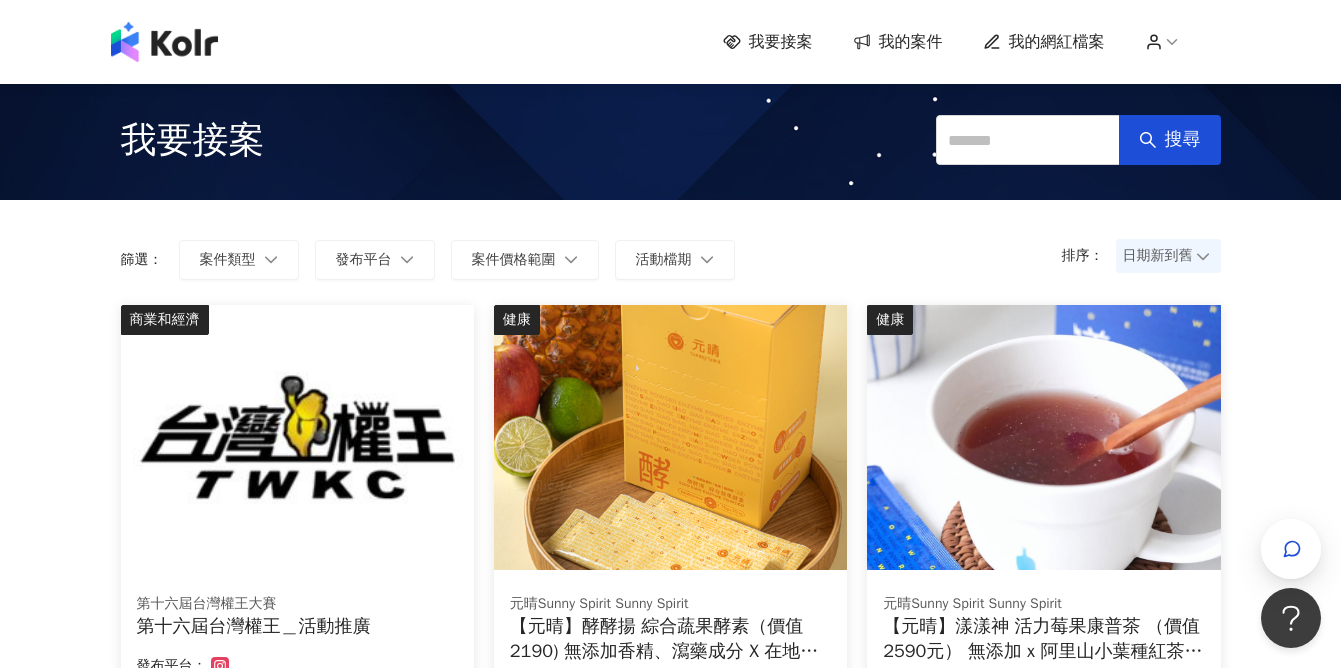 click on "我的案件" at bounding box center (911, 42) 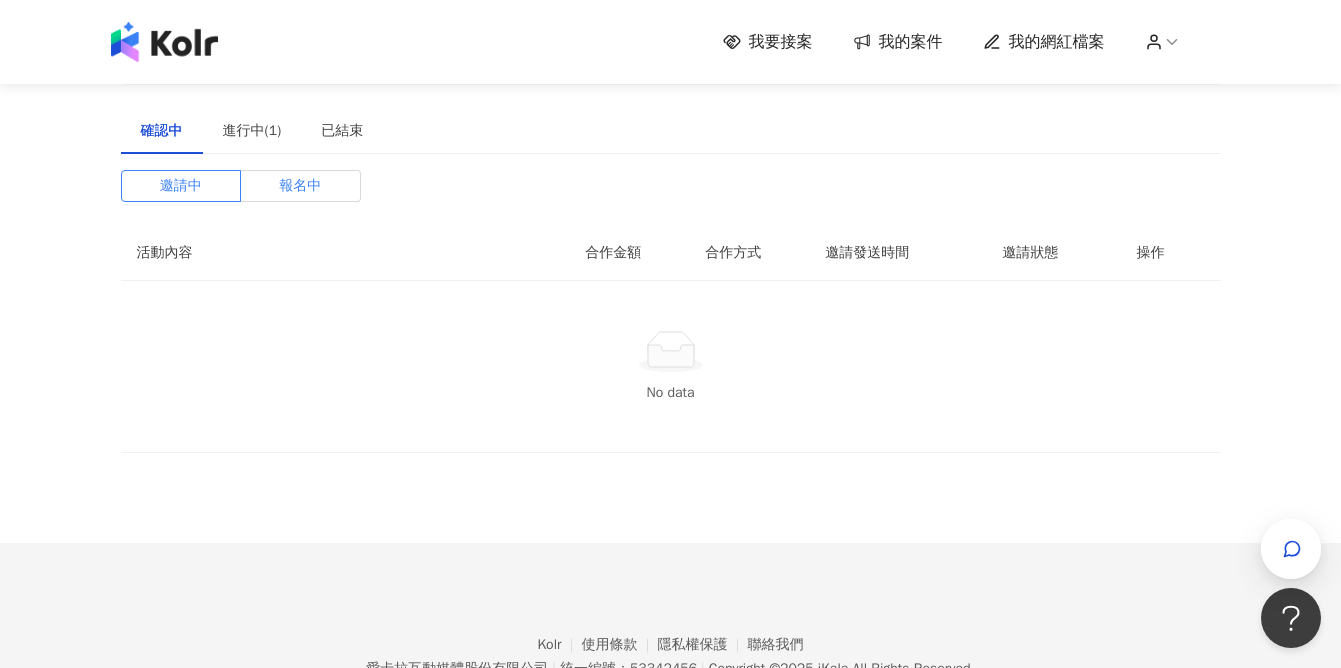 click on "報名中" at bounding box center [300, 186] 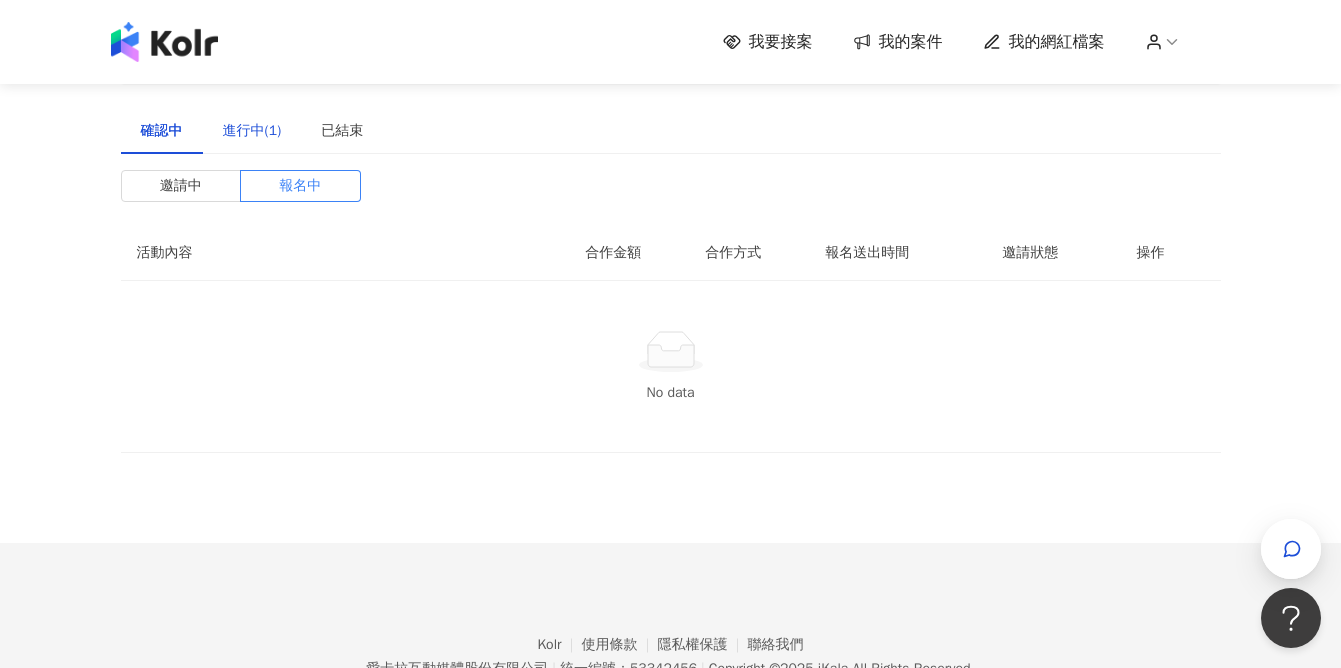 click on "進行中(1)" at bounding box center (252, 131) 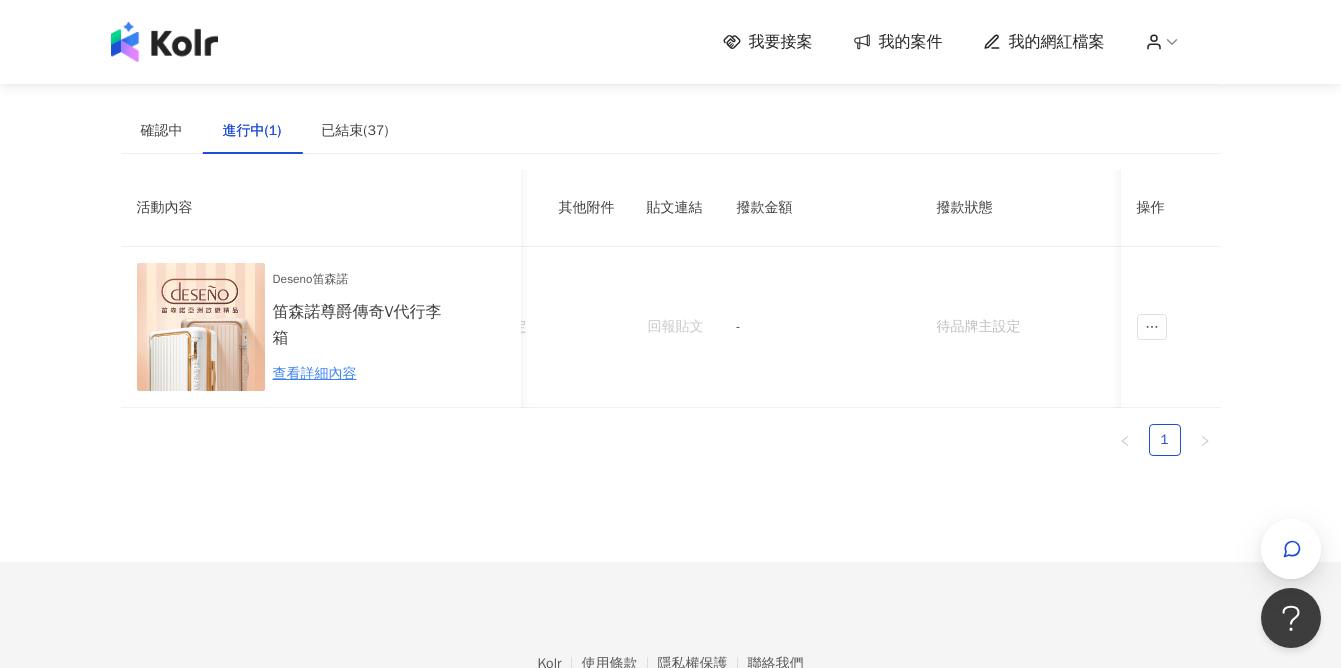 scroll, scrollTop: 0, scrollLeft: 0, axis: both 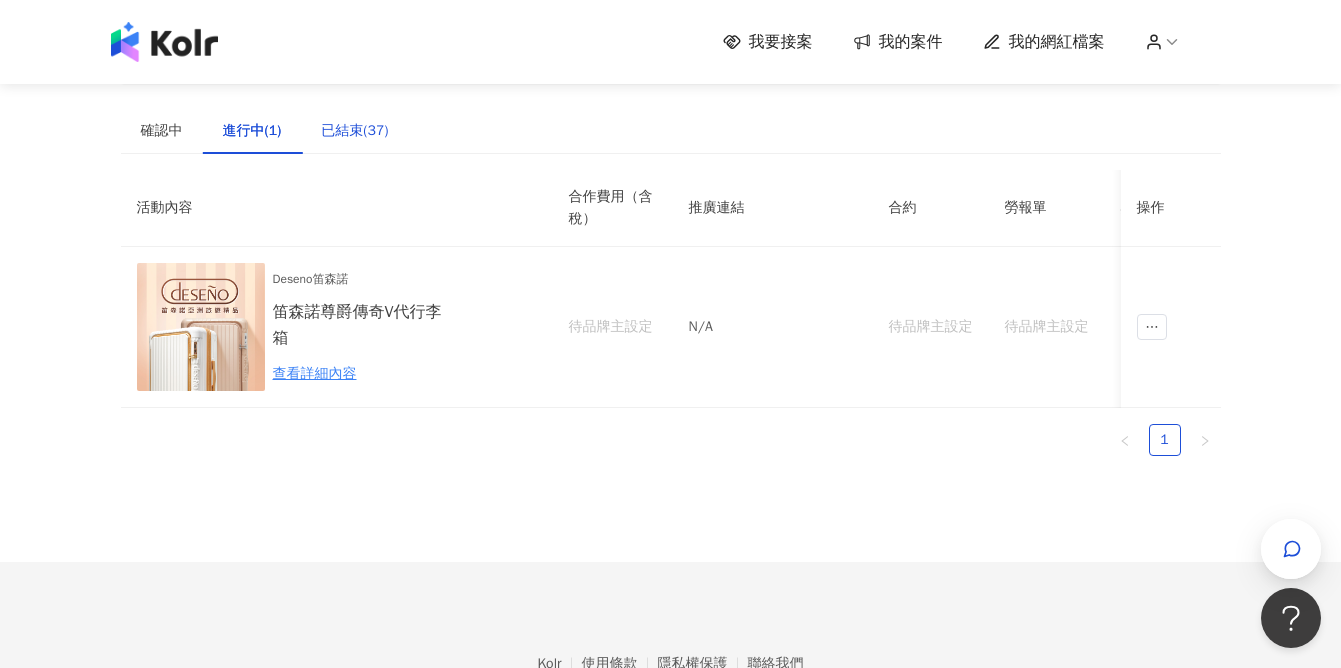 click on "已結束(37)" at bounding box center (354, 131) 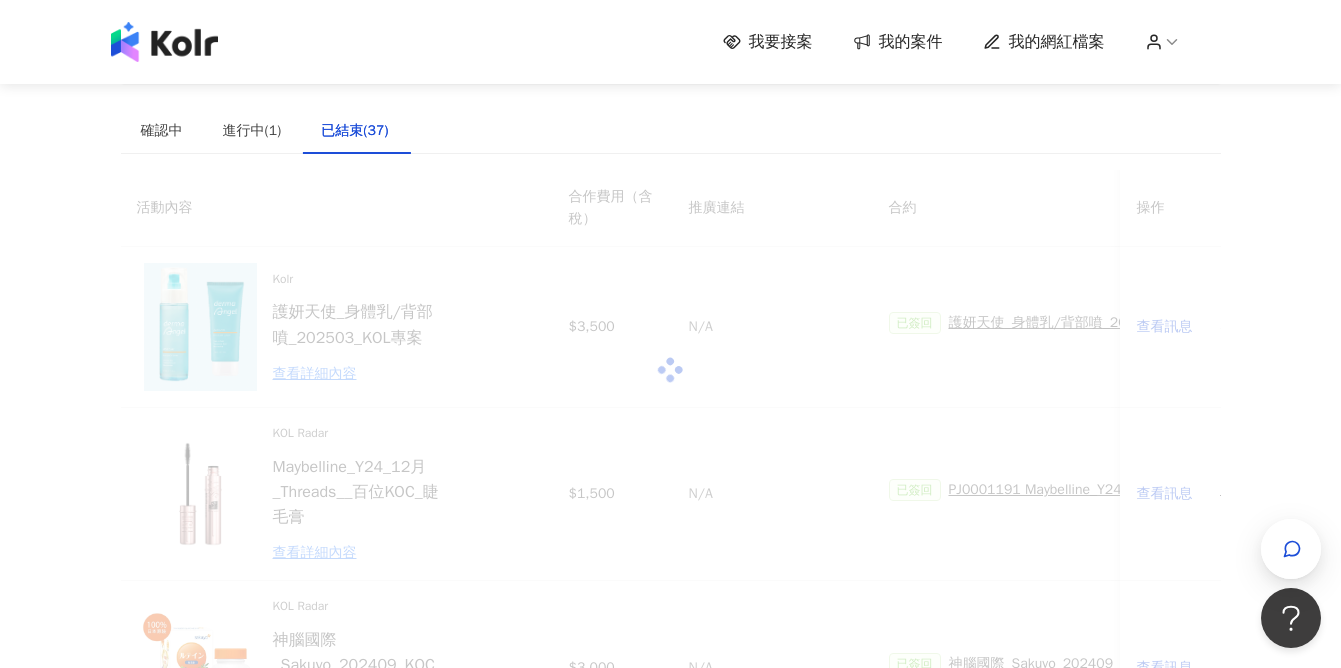 click 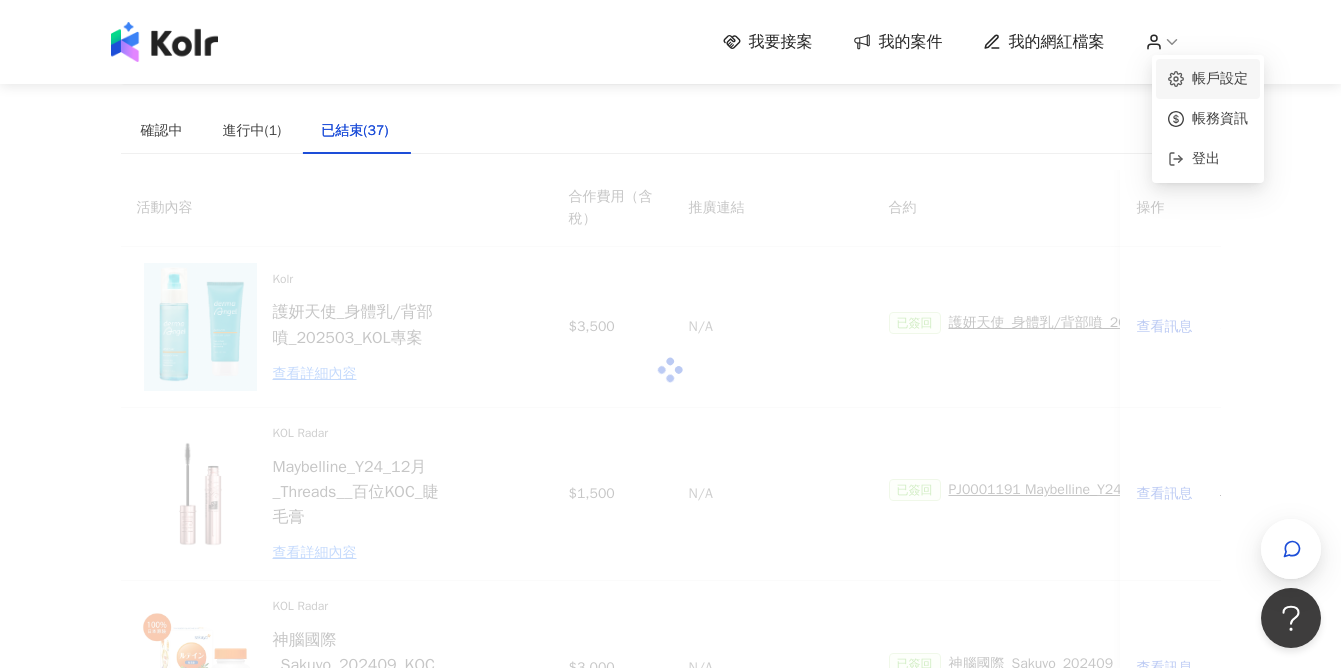 click on "帳戶設定" at bounding box center [1220, 78] 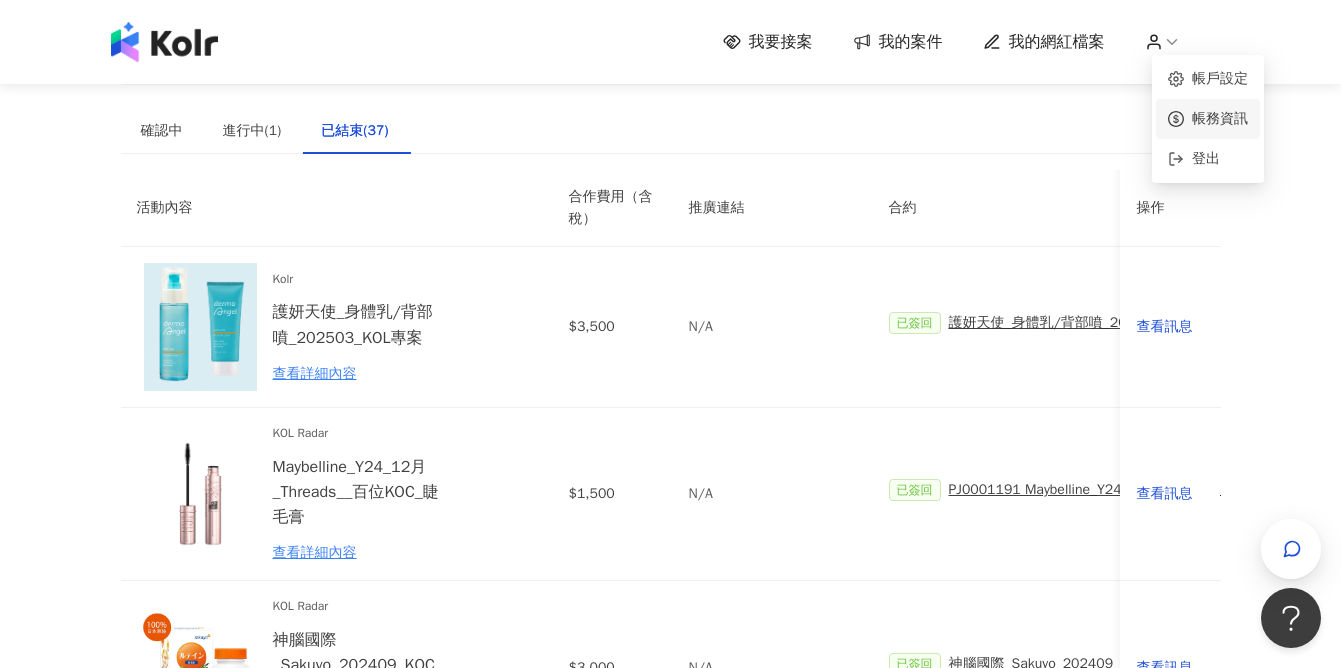 click on "帳務資訊" at bounding box center [1220, 118] 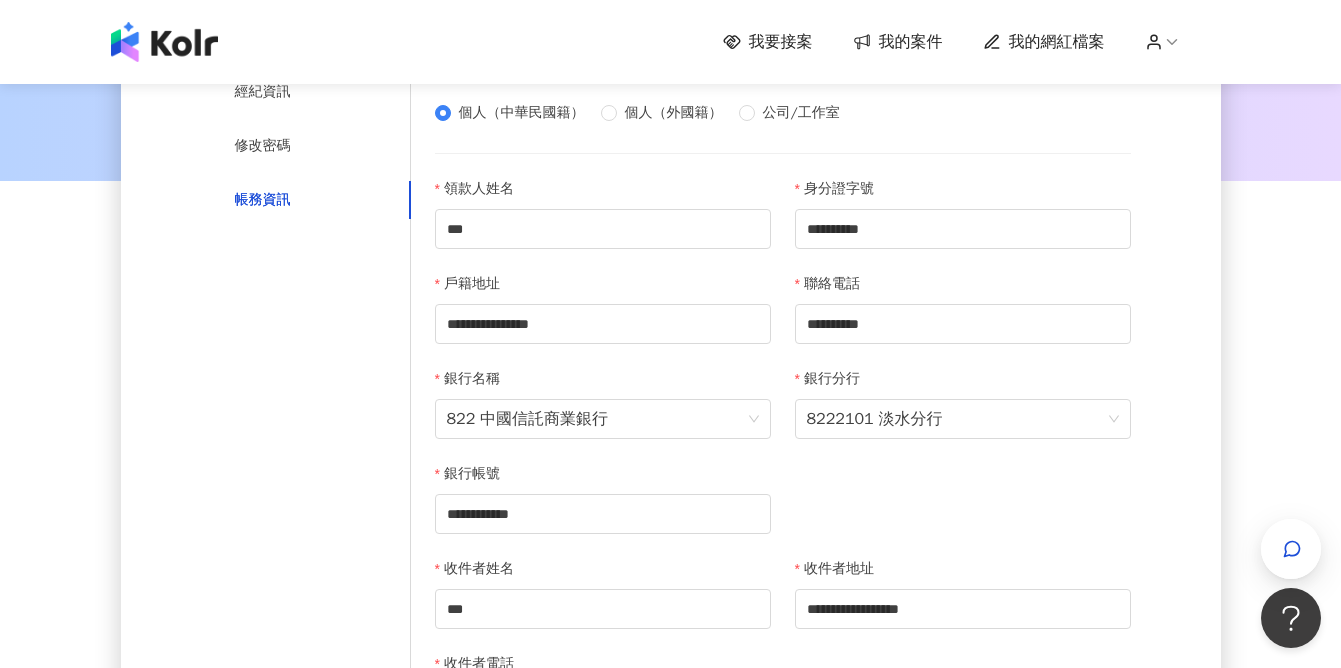 scroll, scrollTop: 197, scrollLeft: 0, axis: vertical 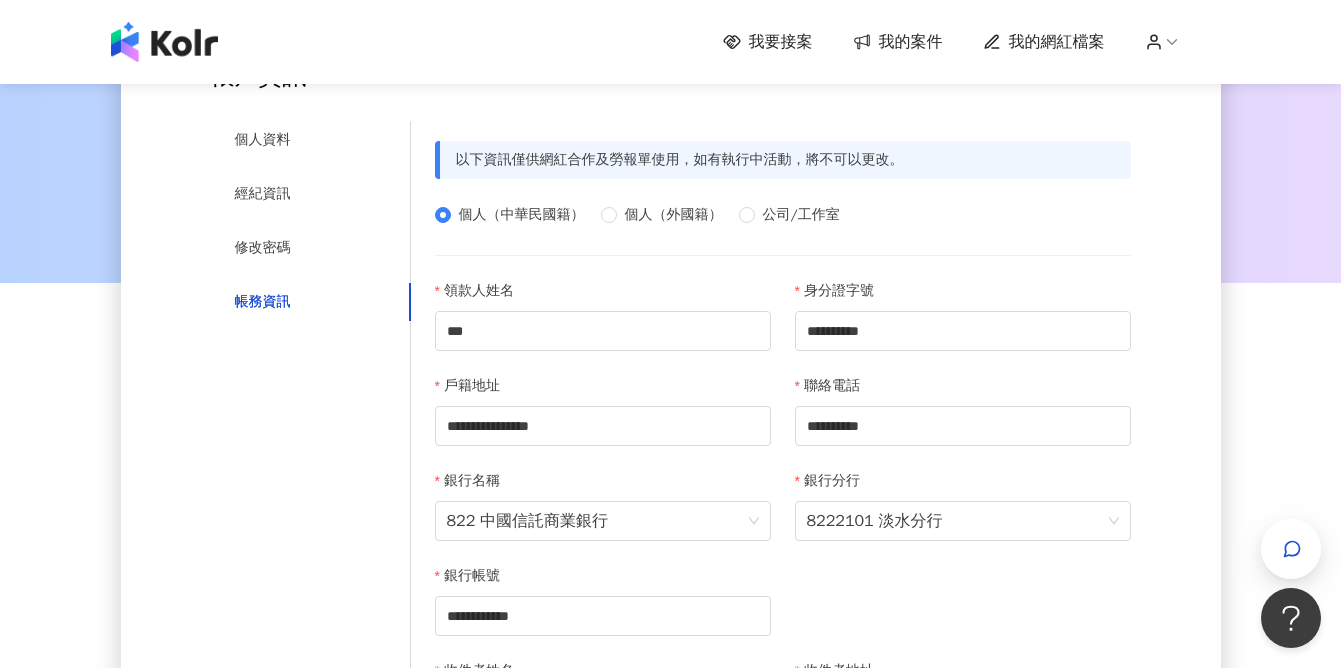 click 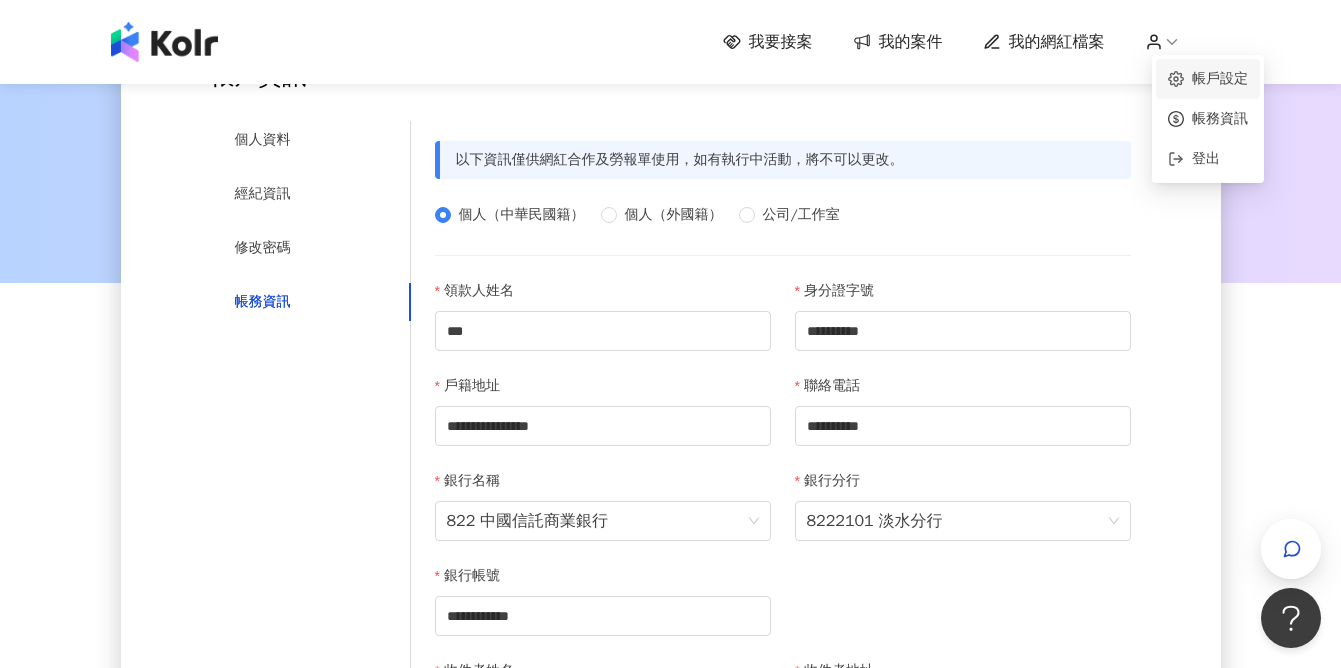 click on "帳戶設定" at bounding box center (1220, 78) 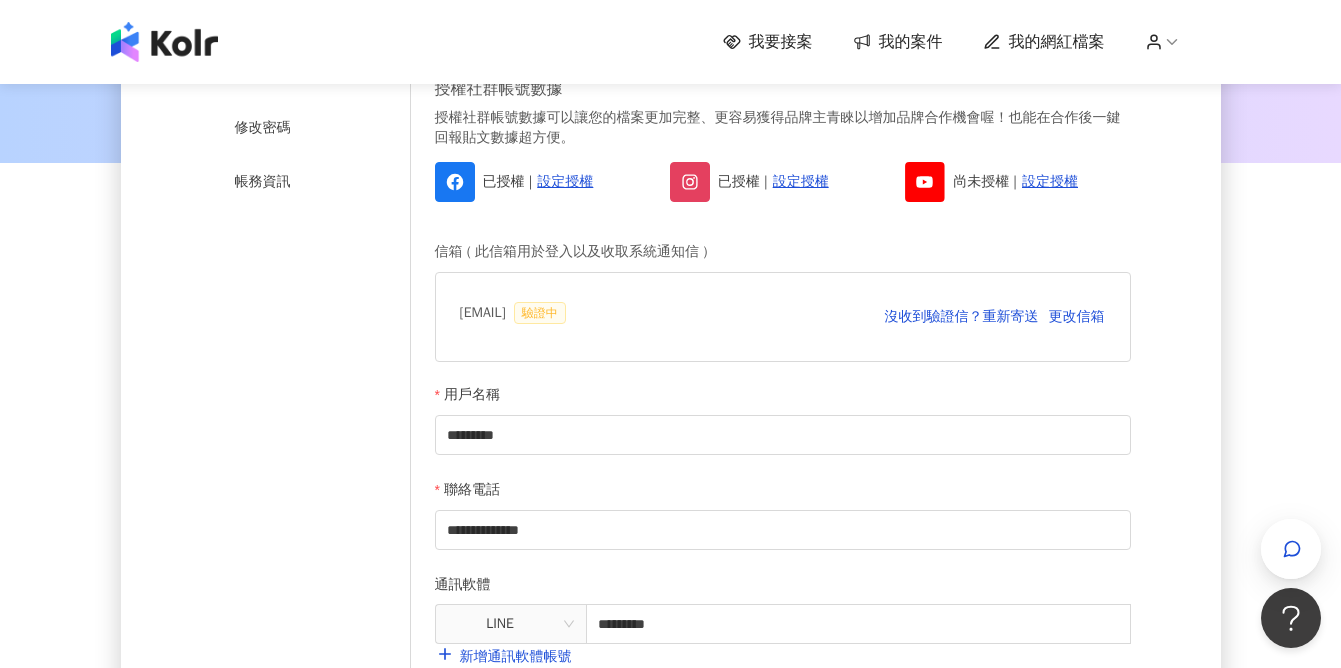 scroll, scrollTop: 0, scrollLeft: 0, axis: both 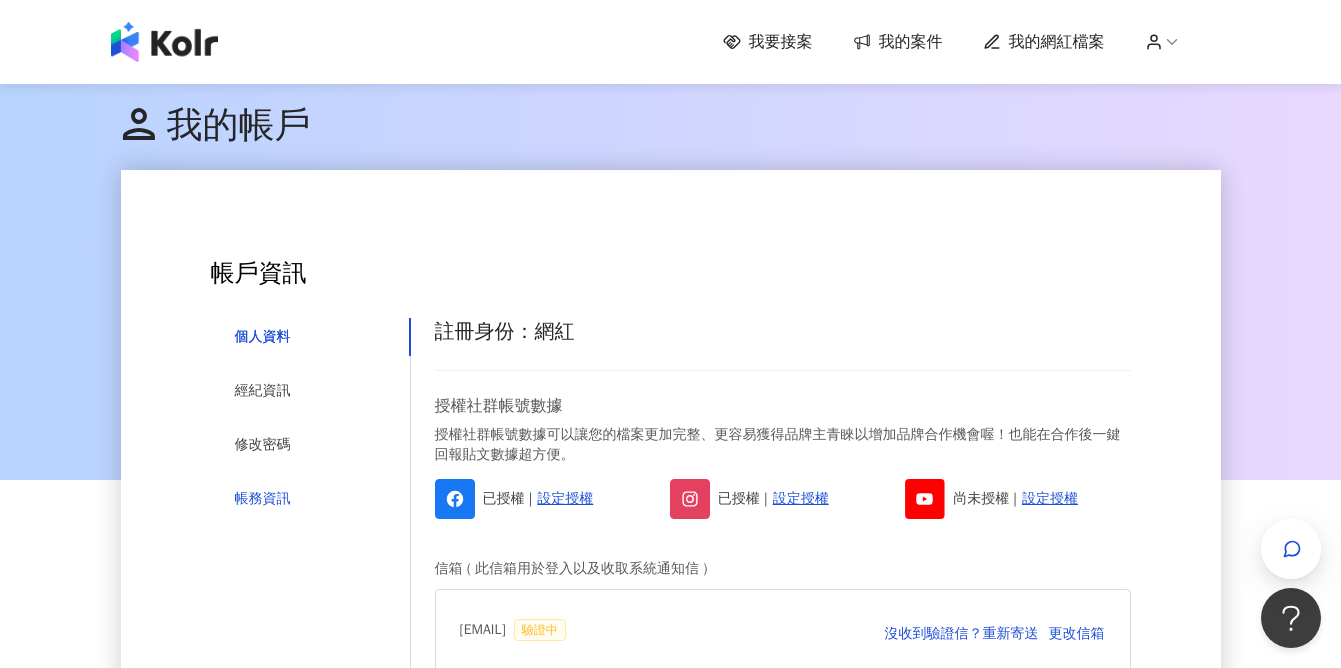 click on "帳務資訊" at bounding box center (263, 499) 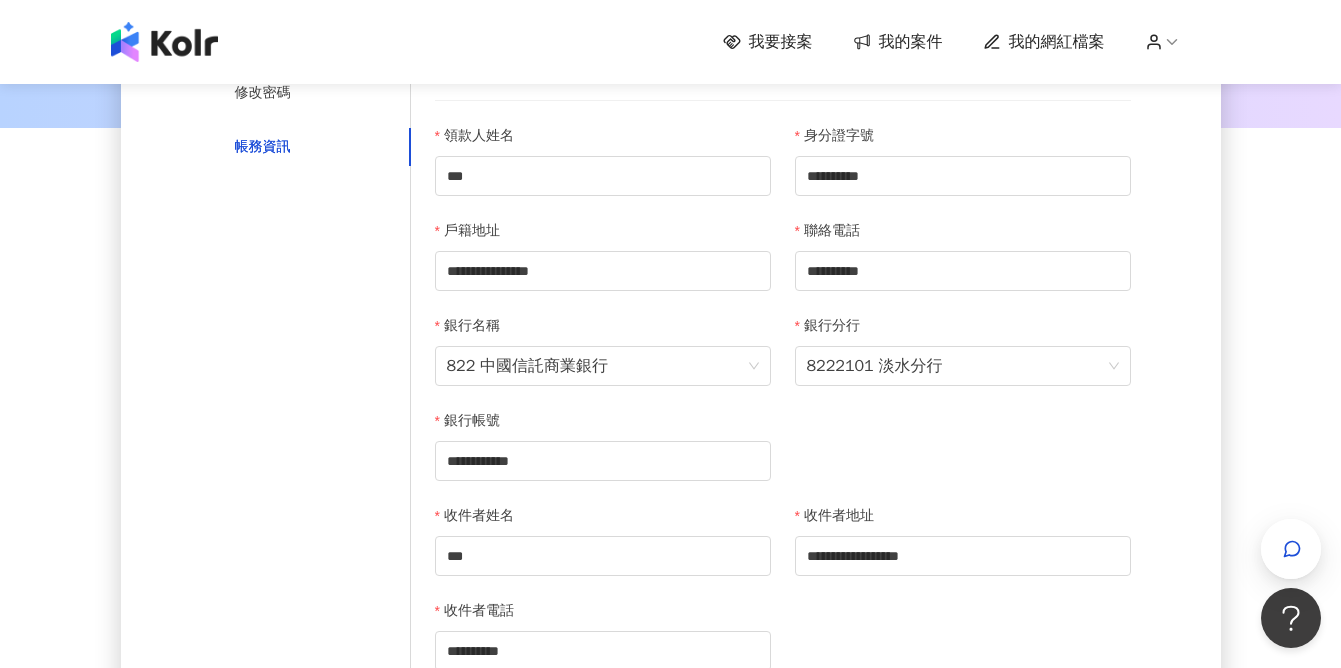 scroll, scrollTop: 0, scrollLeft: 0, axis: both 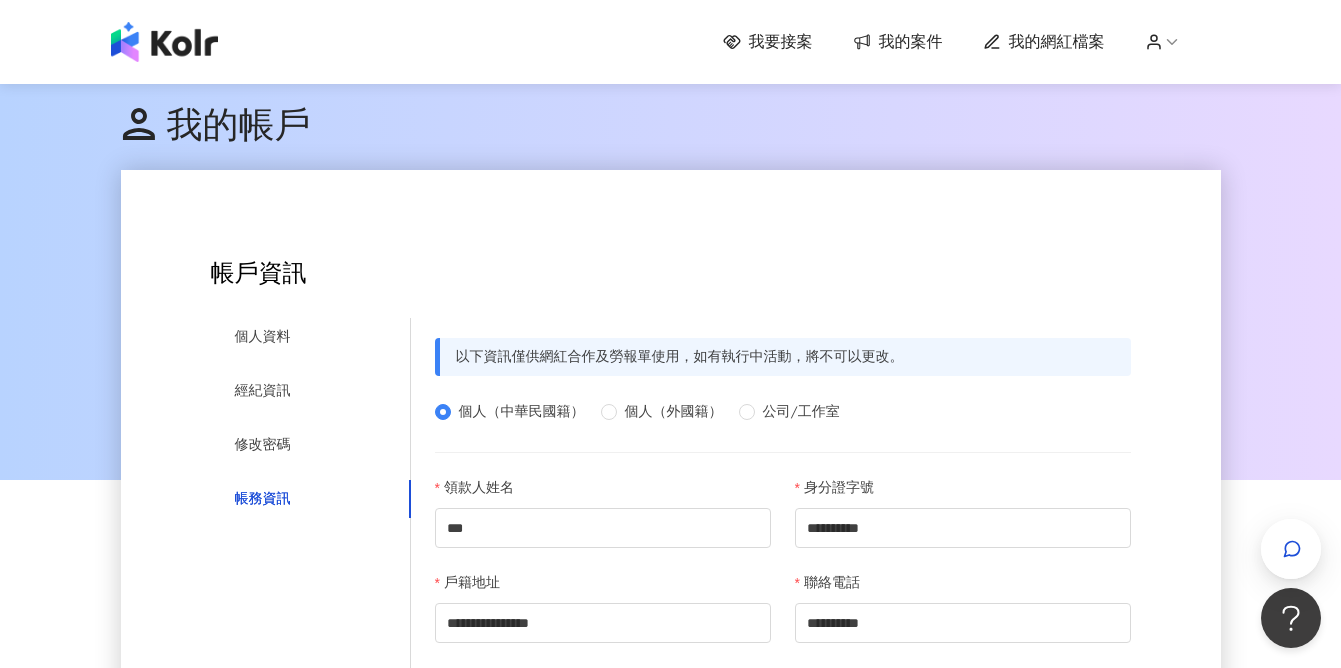 click on "我的案件" at bounding box center [911, 42] 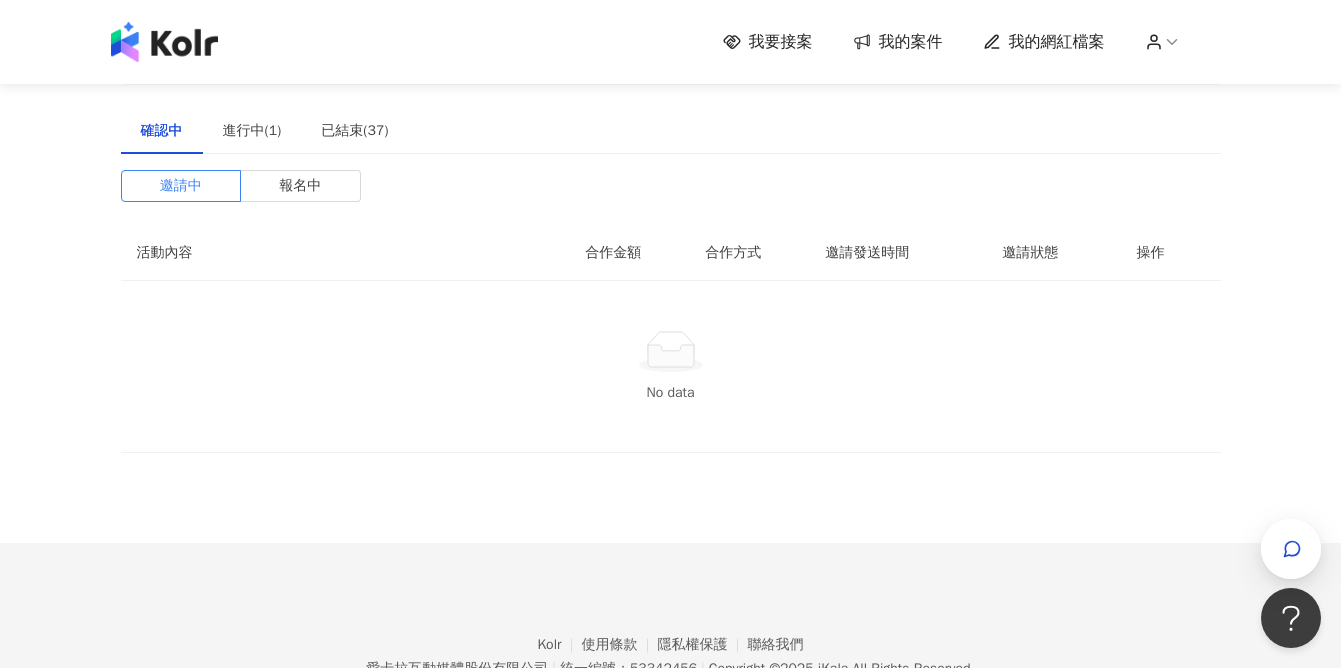 click on "我的網紅檔案" at bounding box center [1057, 42] 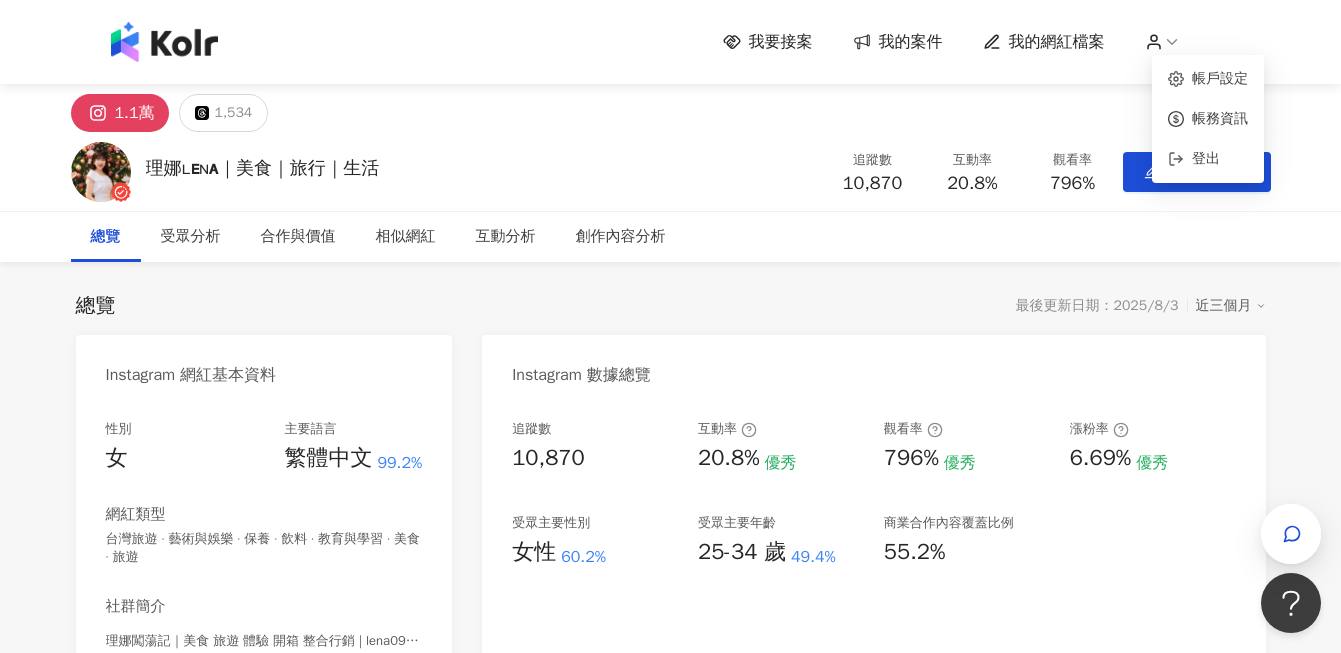 click 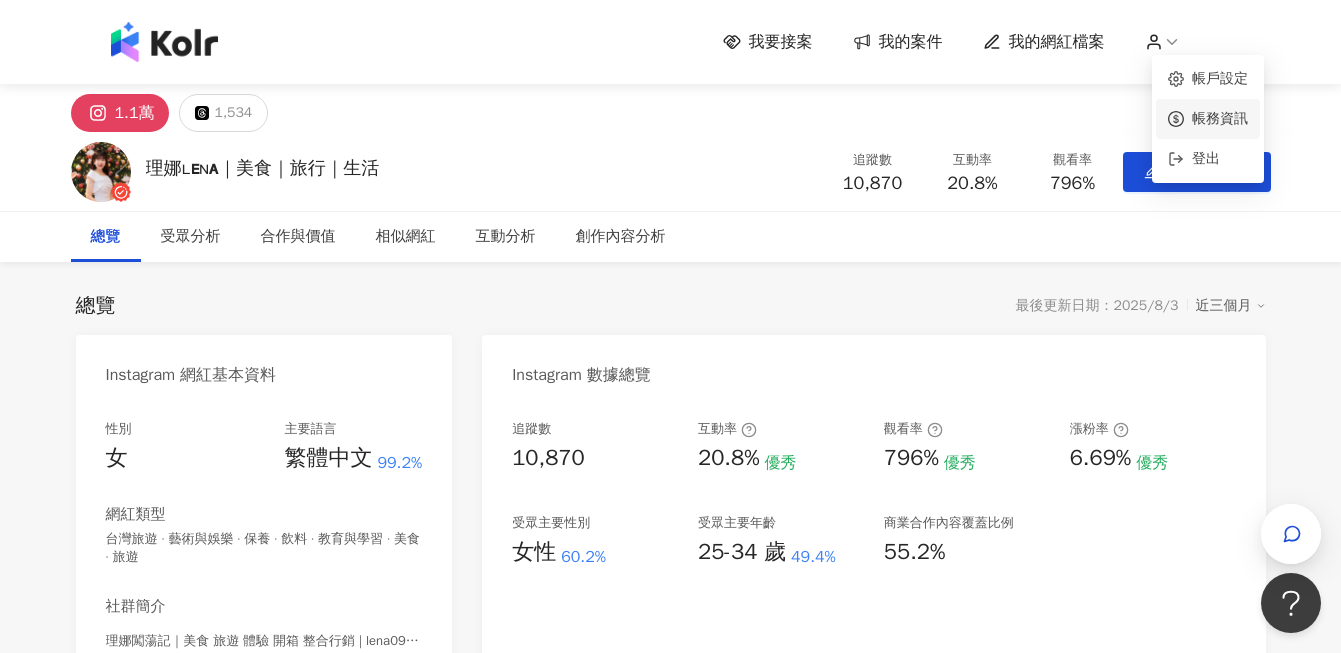 click on "帳務資訊" at bounding box center [1220, 118] 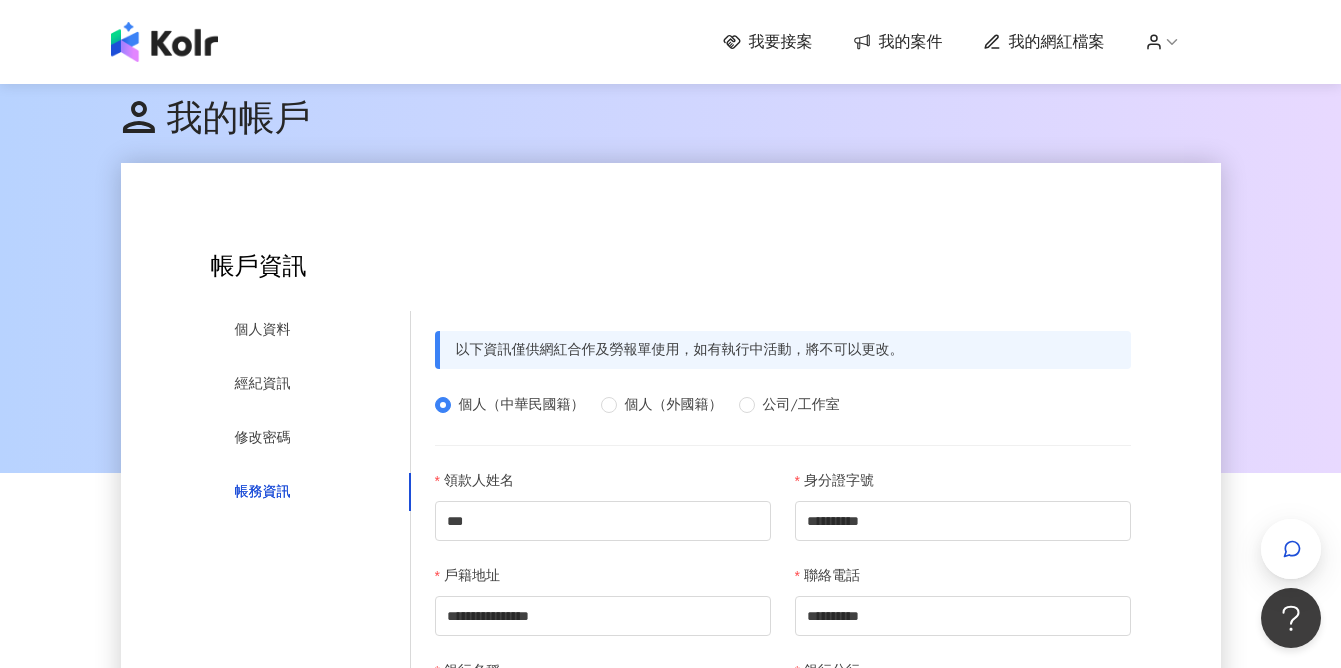 scroll, scrollTop: 0, scrollLeft: 0, axis: both 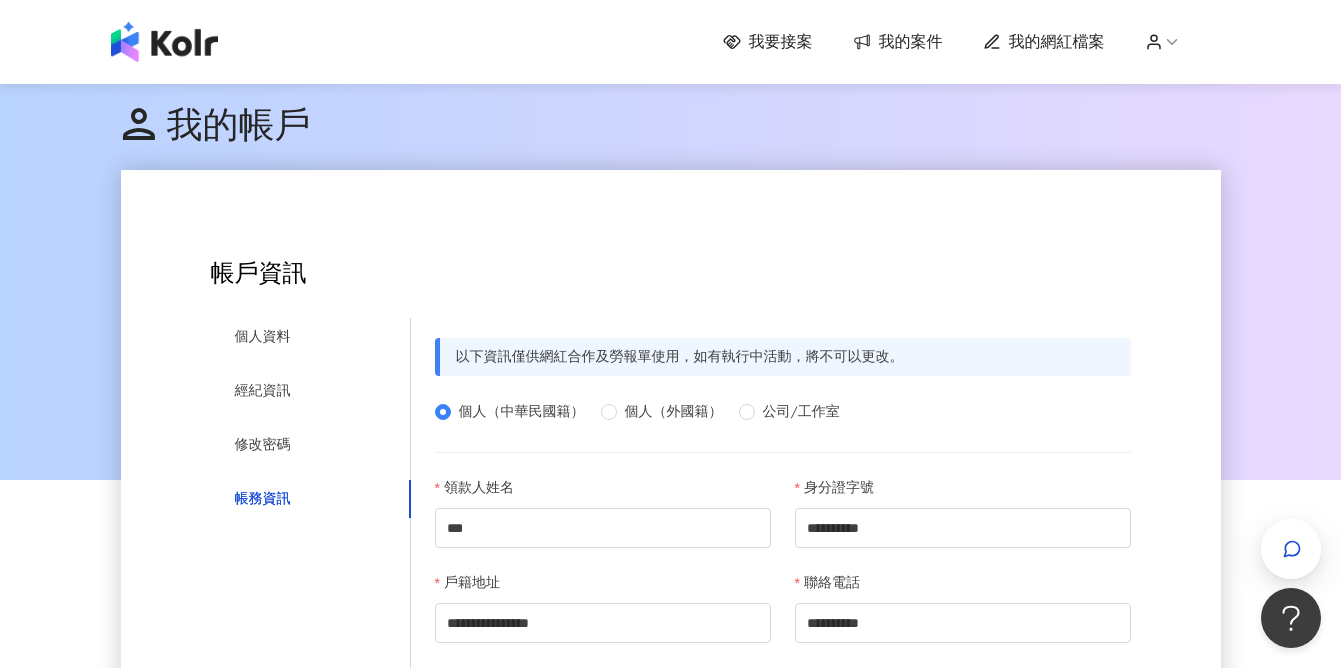 click on "我的網紅檔案" at bounding box center (1057, 42) 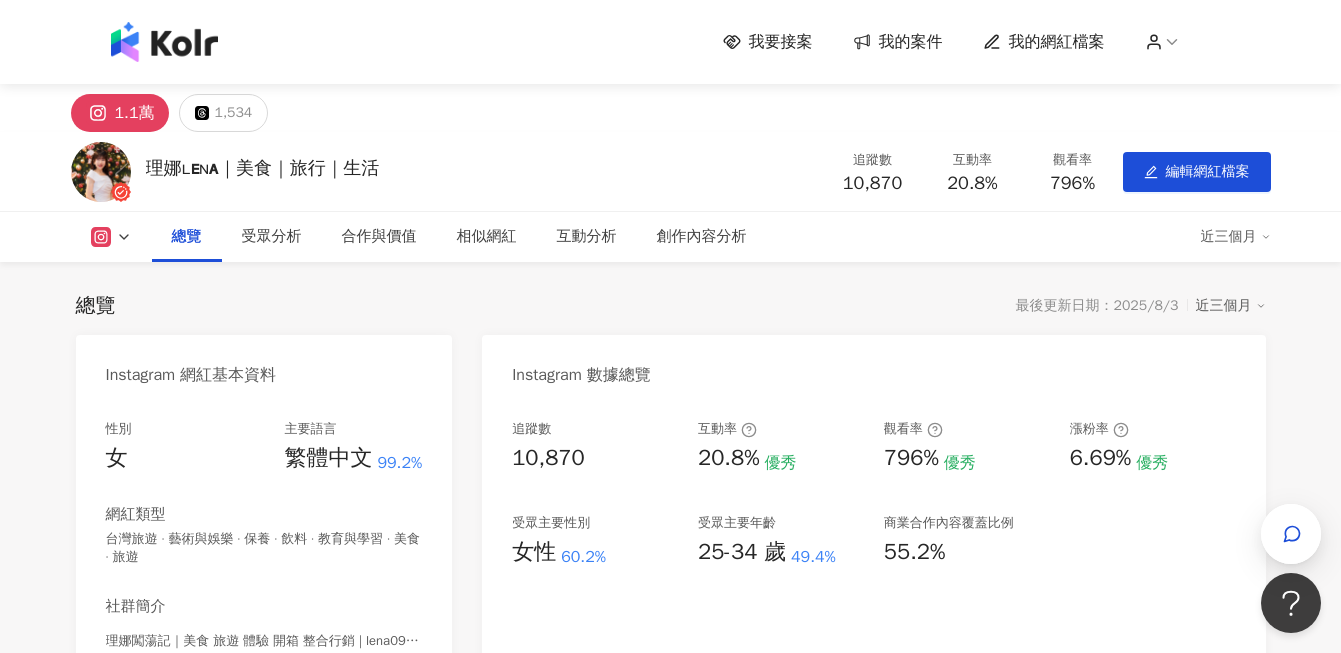 click on "我的案件" at bounding box center [911, 42] 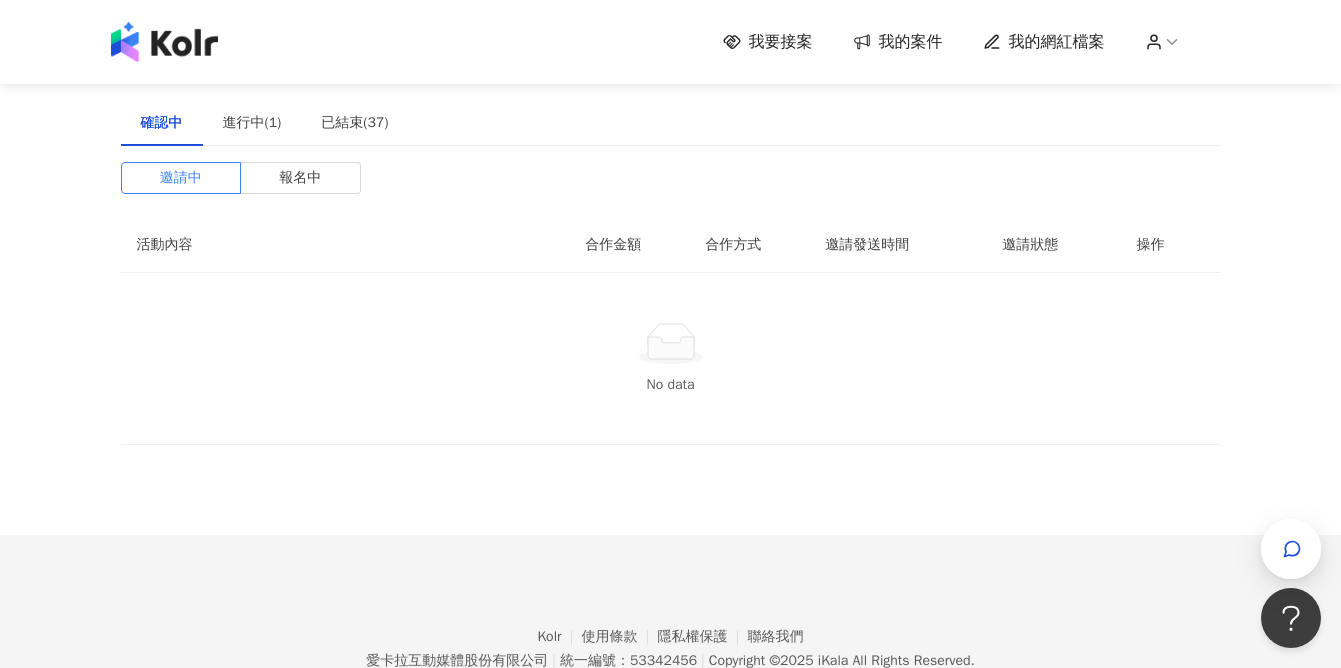 scroll, scrollTop: 21, scrollLeft: 0, axis: vertical 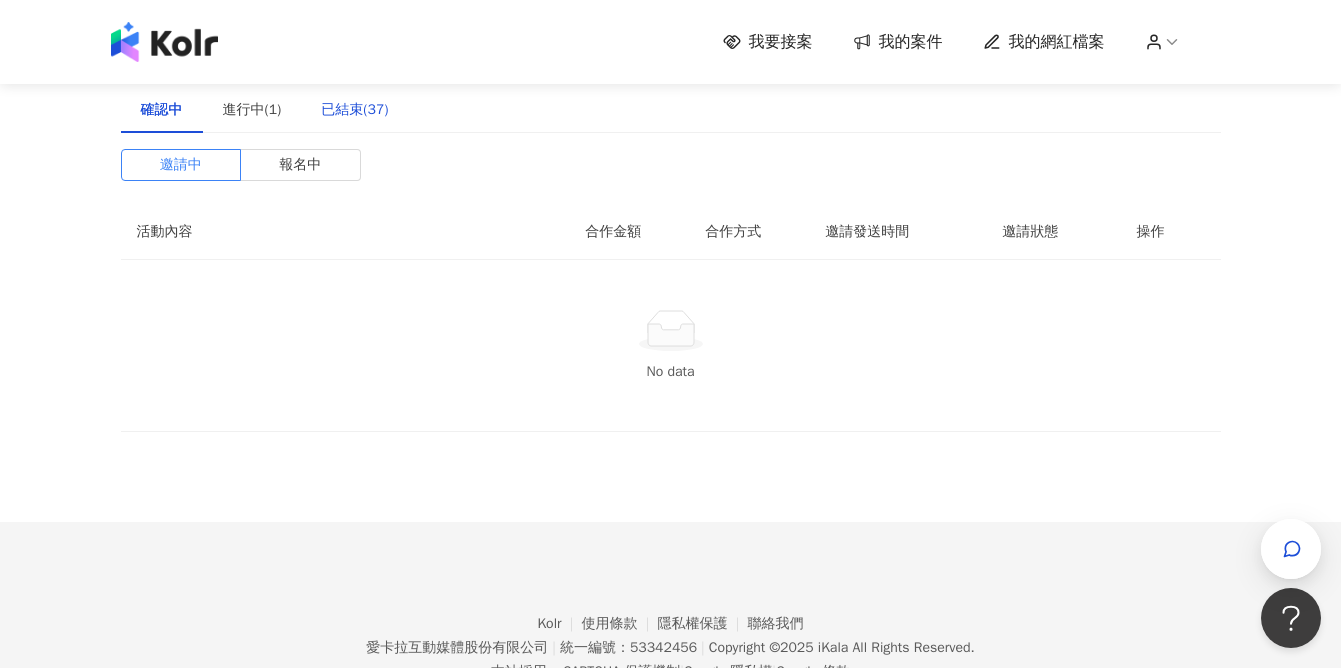 click on "已結束(37)" at bounding box center (354, 110) 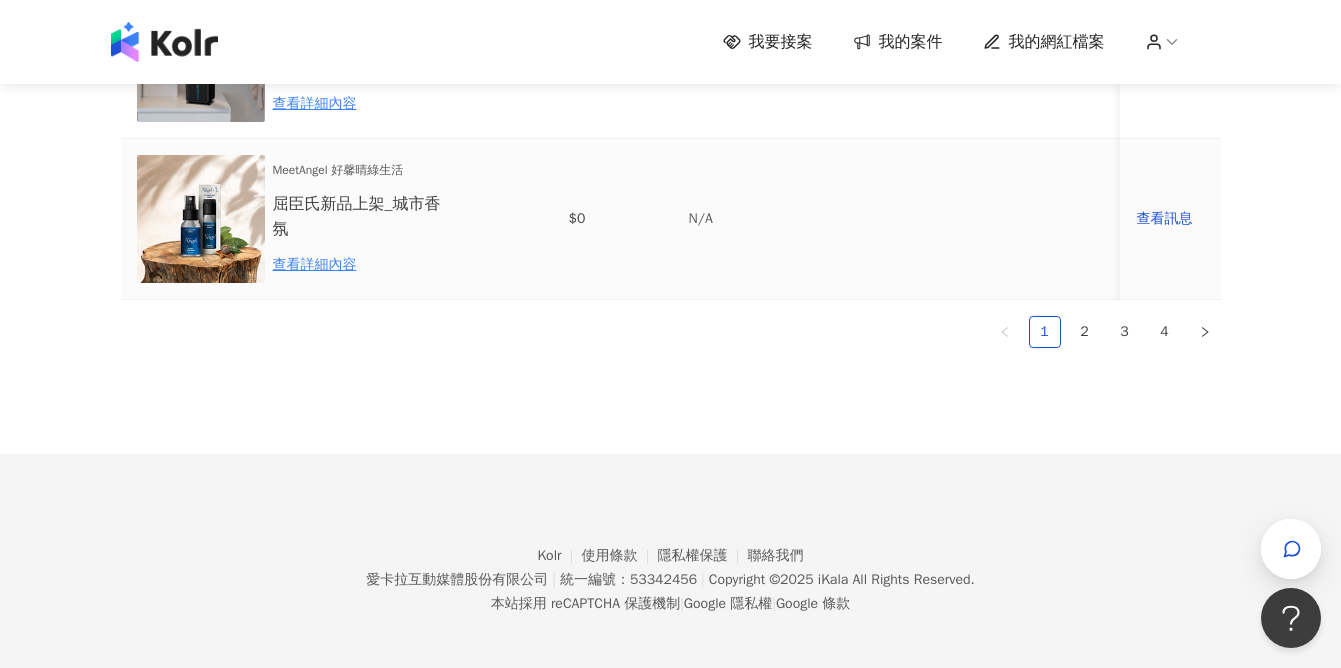 scroll, scrollTop: 1604, scrollLeft: 0, axis: vertical 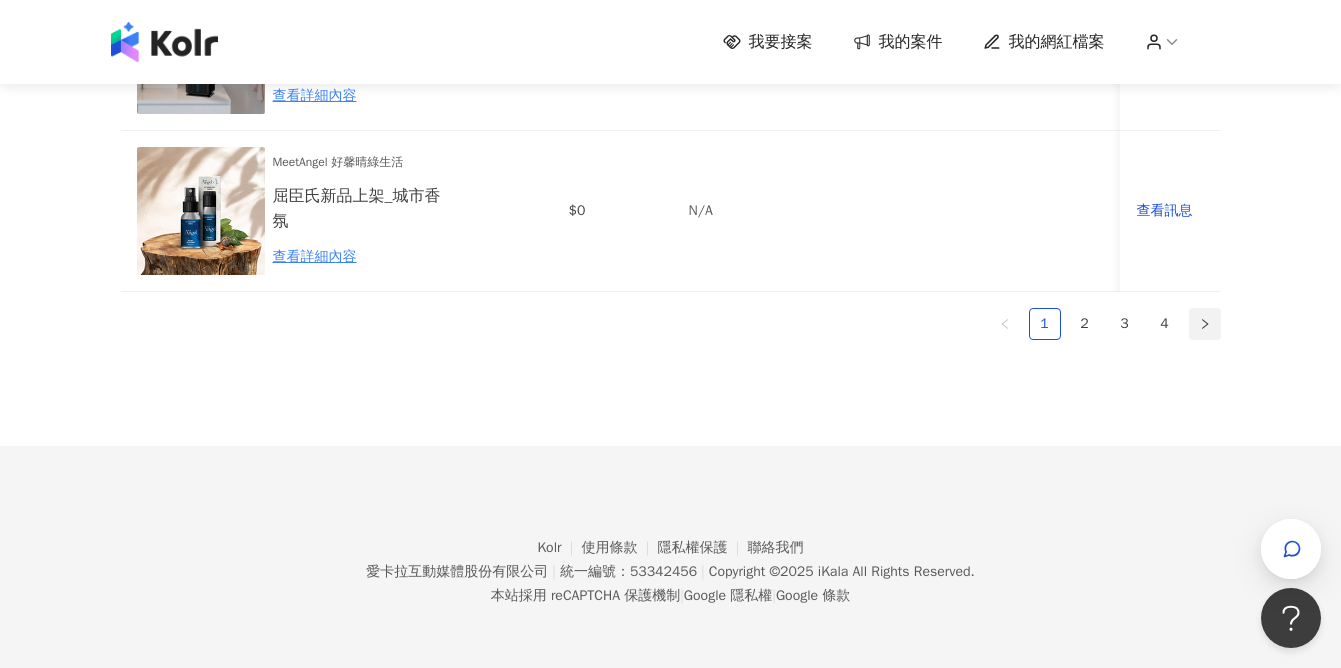 click at bounding box center (1205, 324) 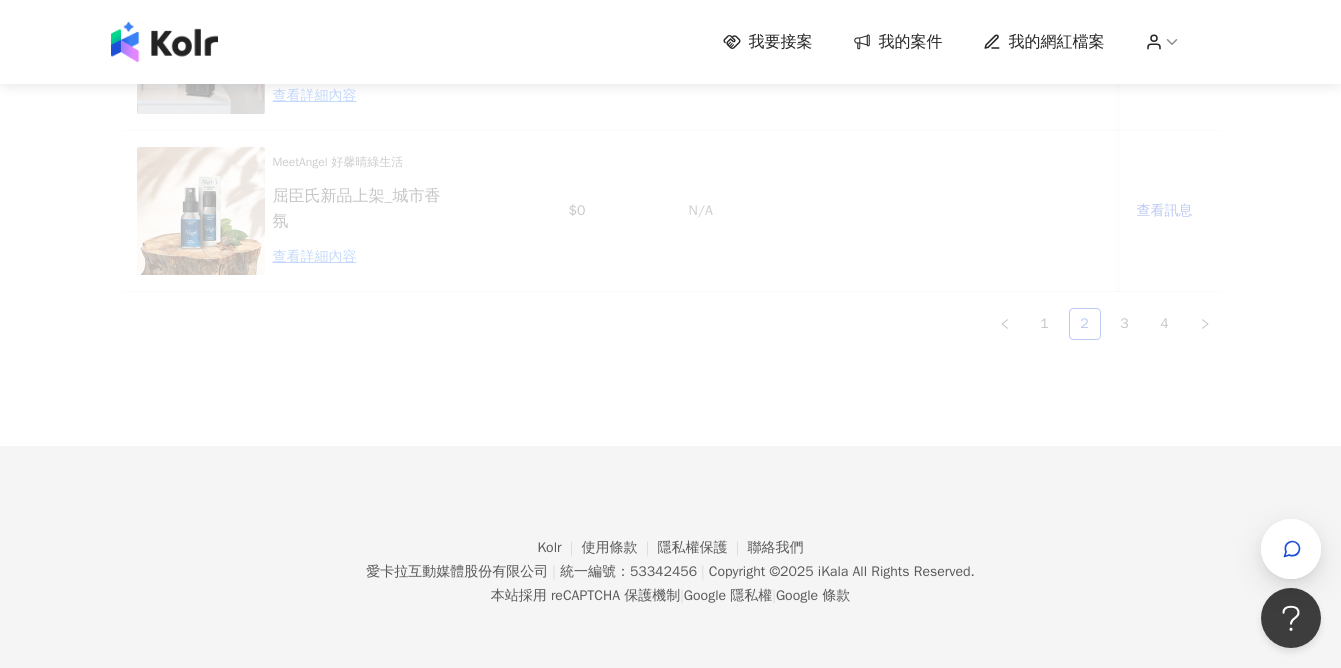click on "活動內容 合作費用（含稅） 推廣連結 合約 勞報單 其他附件 貼文連結 撥款金額 撥款狀態 操作                       Kolr 護妍天使_身體乳/背部噴_202503_KOL專案 查看詳細內容 $3,500 N/A 已簽回 護妍天使_身體乳/背部噴_202503_KOL專案 已簽回 勞報單 $3,500 已匯款 查看訊息 KOL Radar Maybelline_Y24_12月_Threads__百位KOC_睫毛膏 查看詳細內容 $1,500 N/A 已簽回 PJ0001191 Maybelline_Y24_12月_Threads__萊雅合作備忘錄 已簽回 勞報單 $1,500 已匯款 查看訊息 KOL Radar 神腦國際_Sakuyo_202409_KOC口碑牆 查看詳細內容 $3,000 N/A 已簽回 神腦國際_Sakuyo_202409_活動確認單 已簽回 勞報單 $3,000 已匯款 查看訊息 歐耐恩隱形牙套 隱形維持器推廣合作 查看詳細內容 $0 N/A N/A - 品牌無意願 查看訊息 KOL Radar 護妍天使_炫彩痘痘貼_2025Q1_KOL專案 查看詳細內容 $4,500 N/A 已簽回 PJ0001259 護妍天使_炫彩痘痘貼_2025Q1_活動確認單 $0 -" at bounding box center [671, -540] 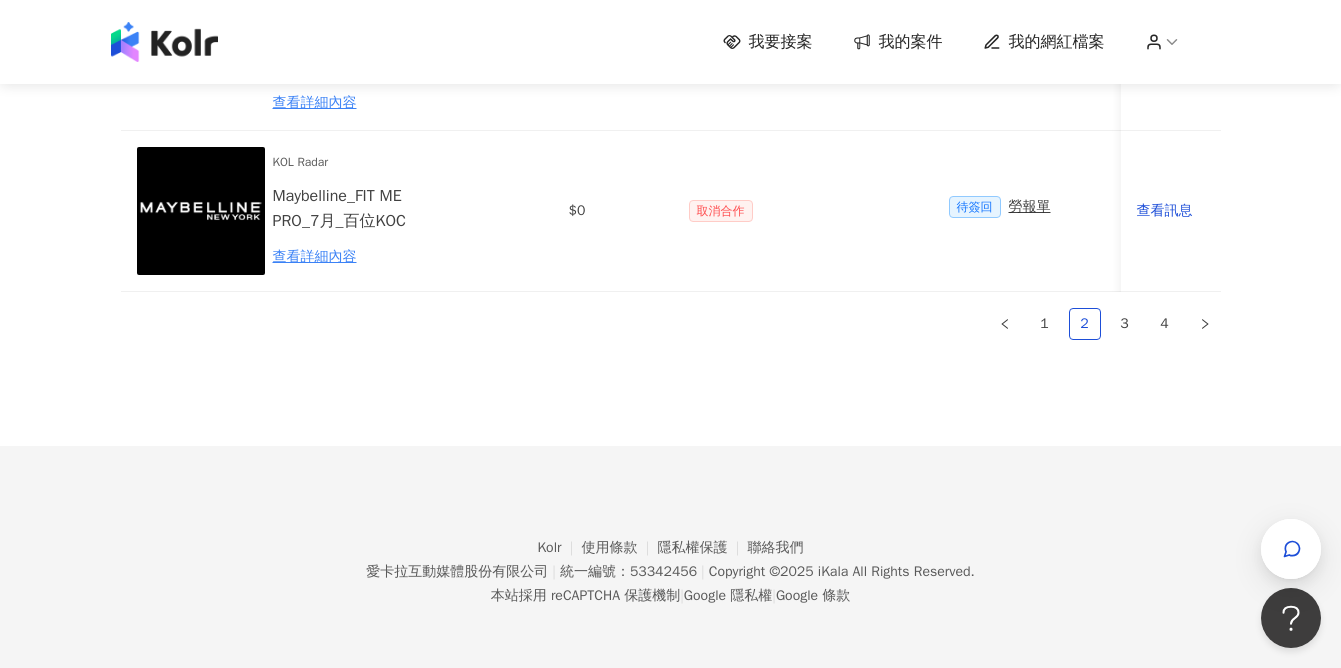 click on "4" at bounding box center [1165, 324] 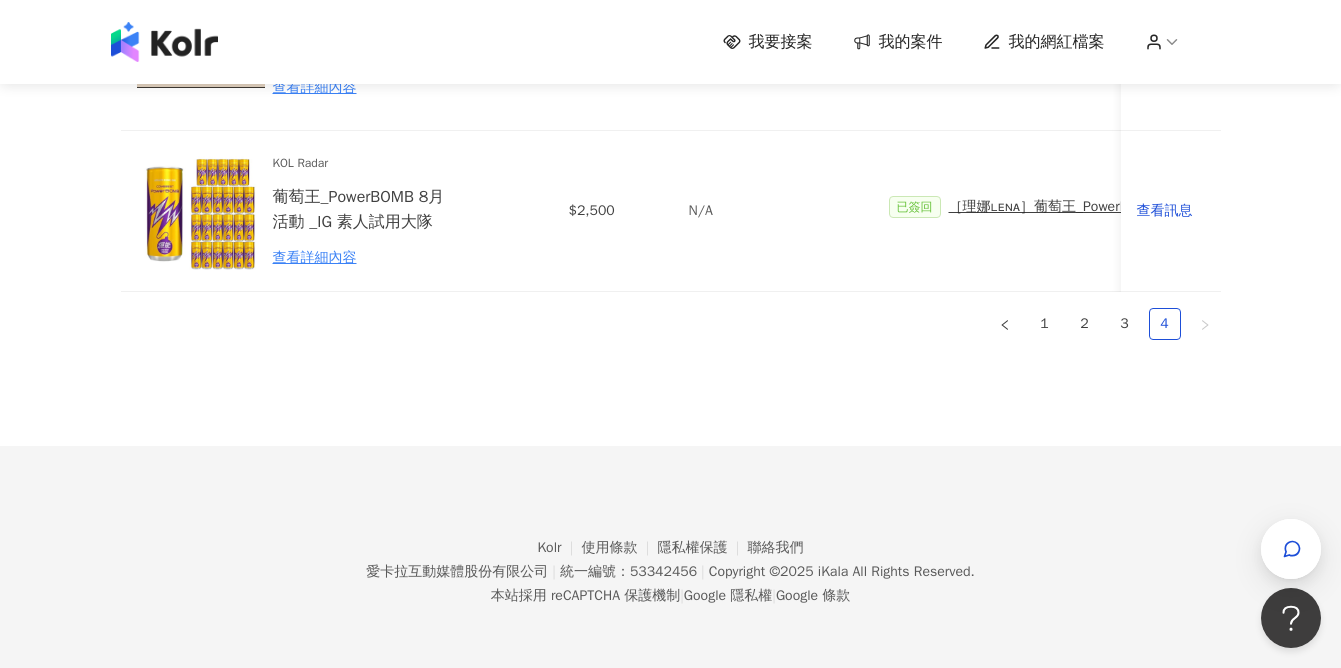 scroll, scrollTop: 1102, scrollLeft: 0, axis: vertical 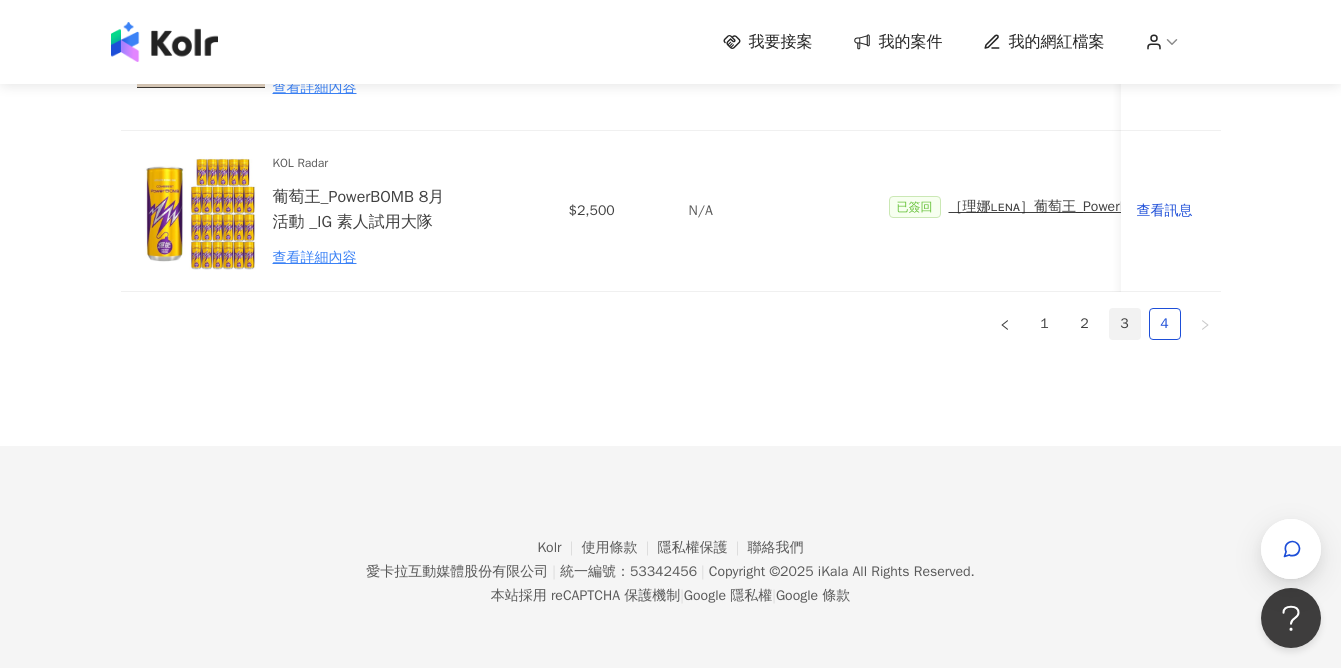 click on "3" at bounding box center [1125, 324] 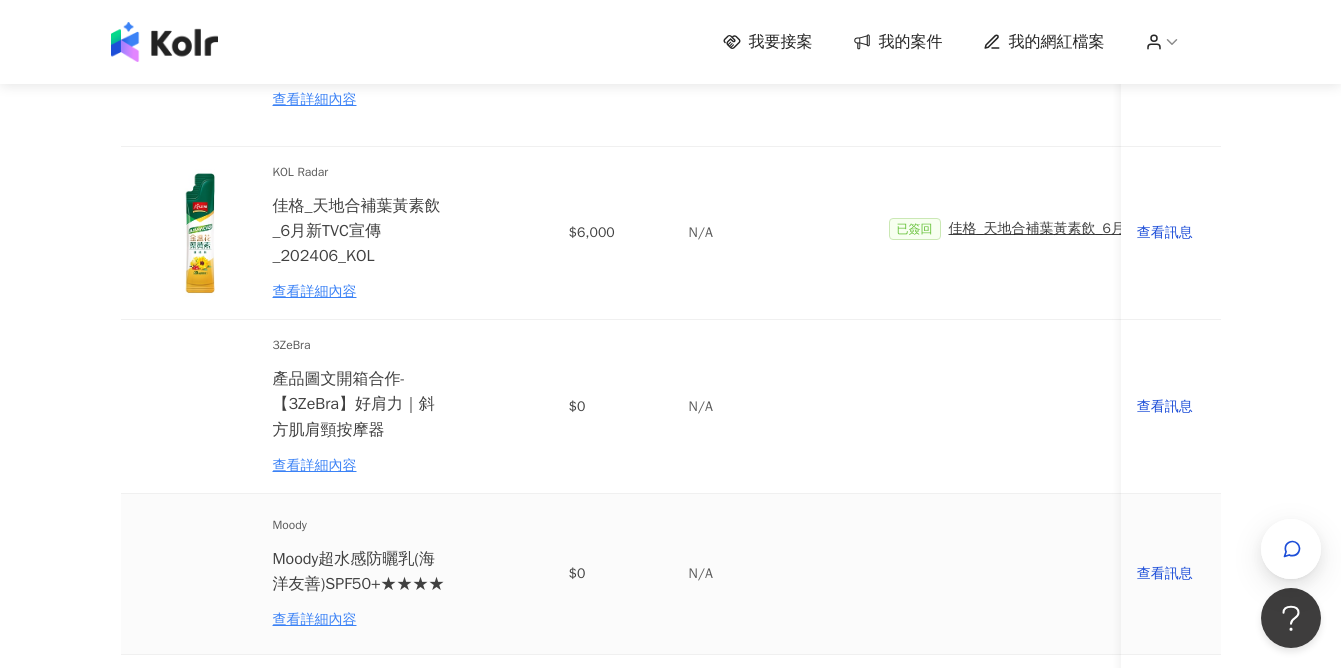 scroll, scrollTop: 180, scrollLeft: 0, axis: vertical 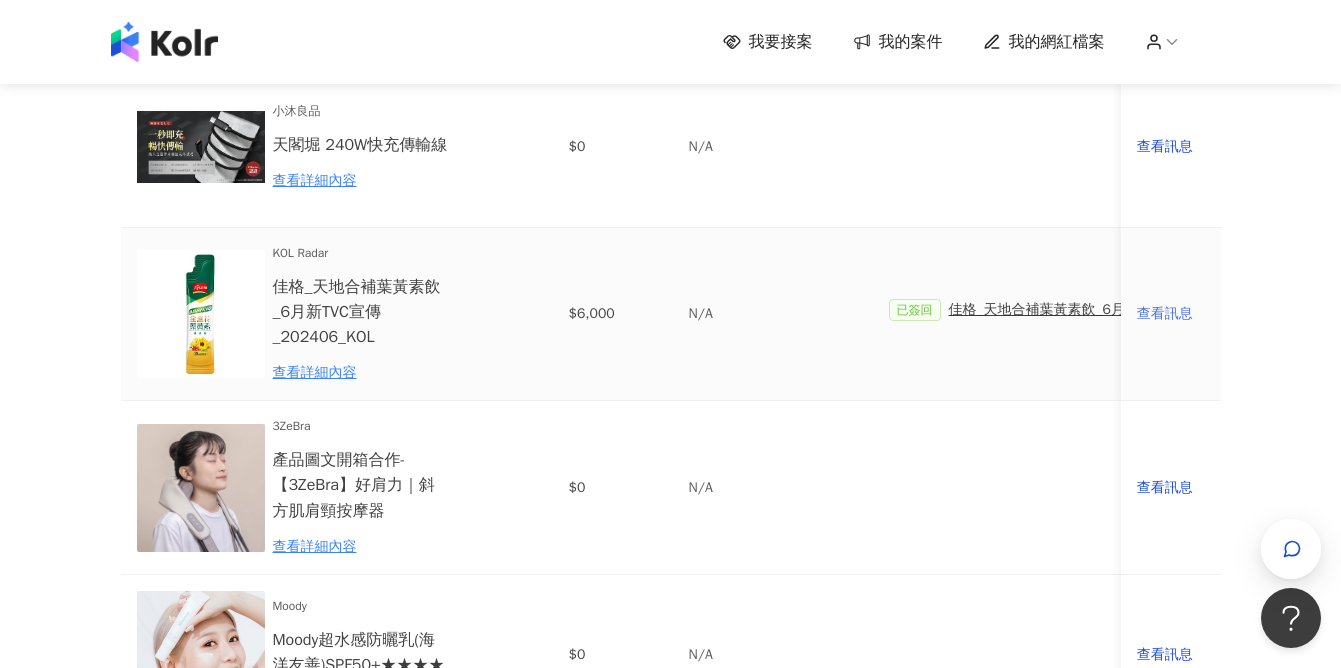 click on "查看訊息" at bounding box center (1171, 314) 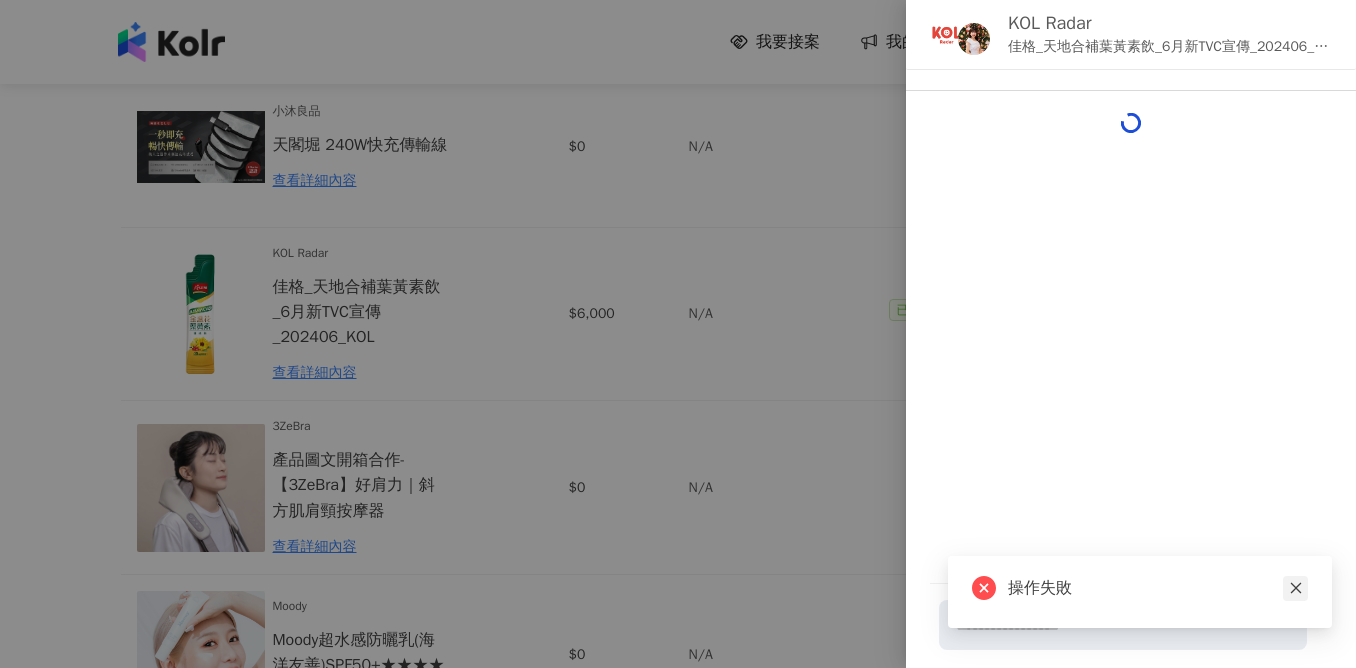 click 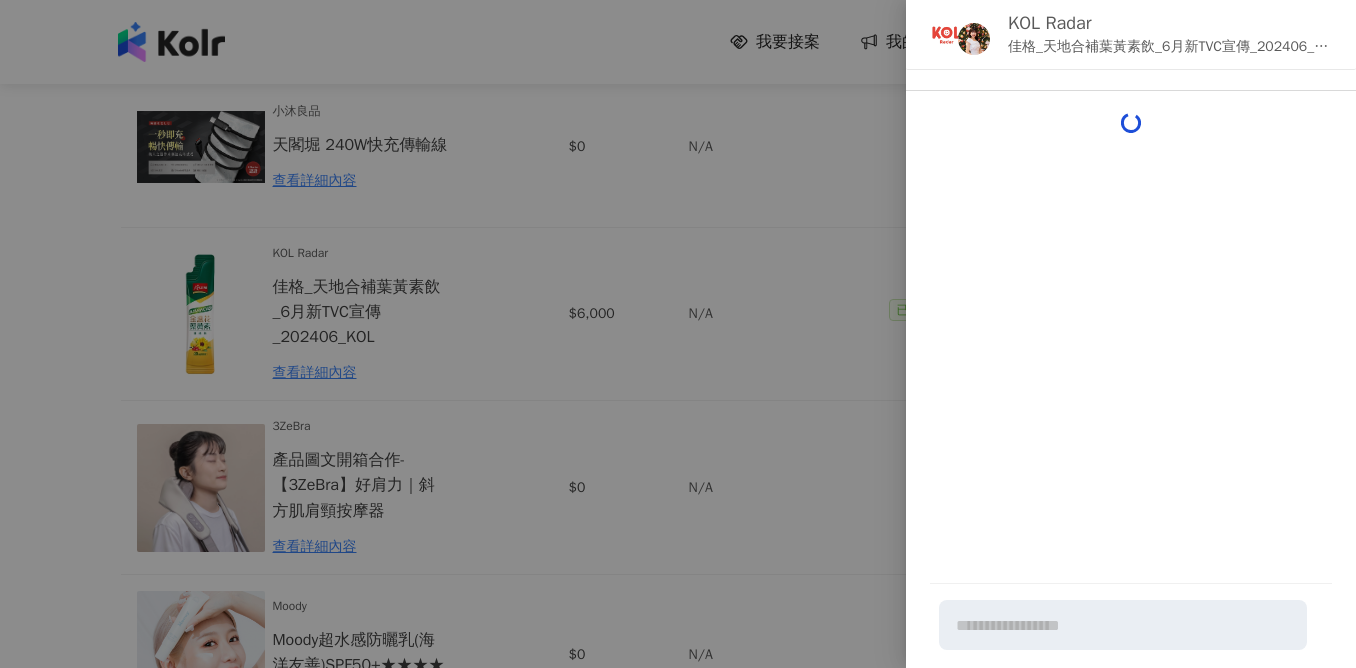 click at bounding box center [678, 334] 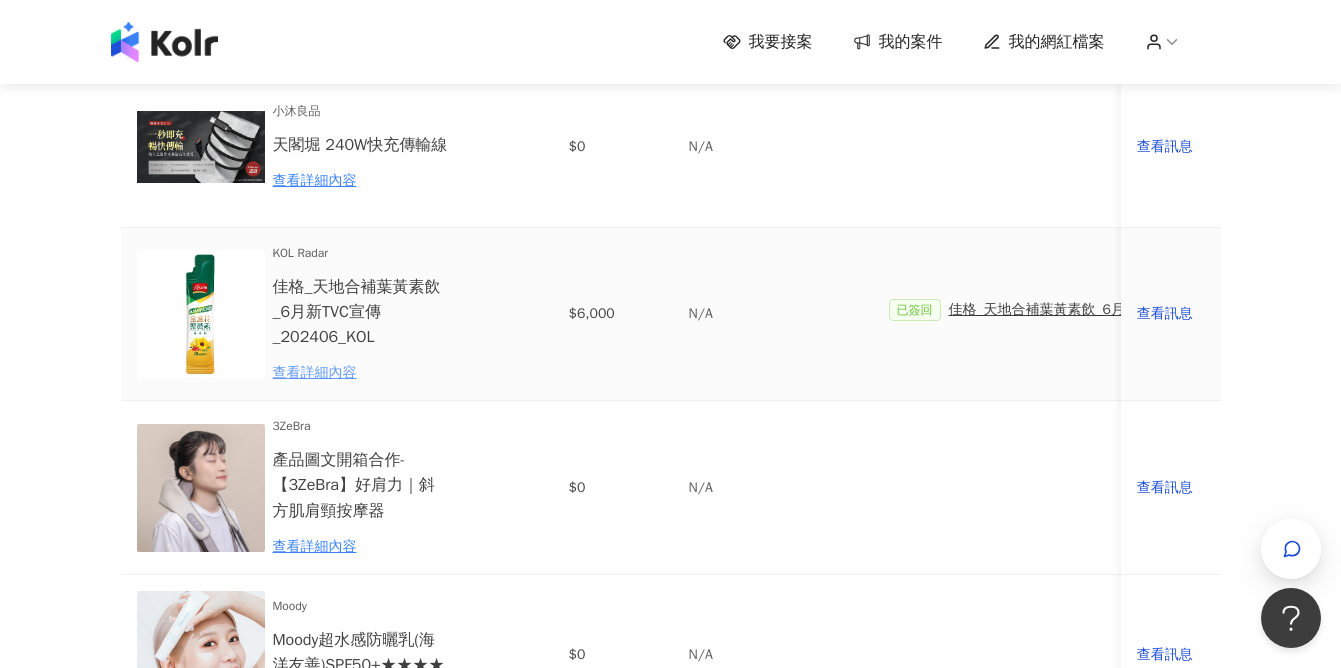 click on "查看詳細內容" at bounding box center (360, 373) 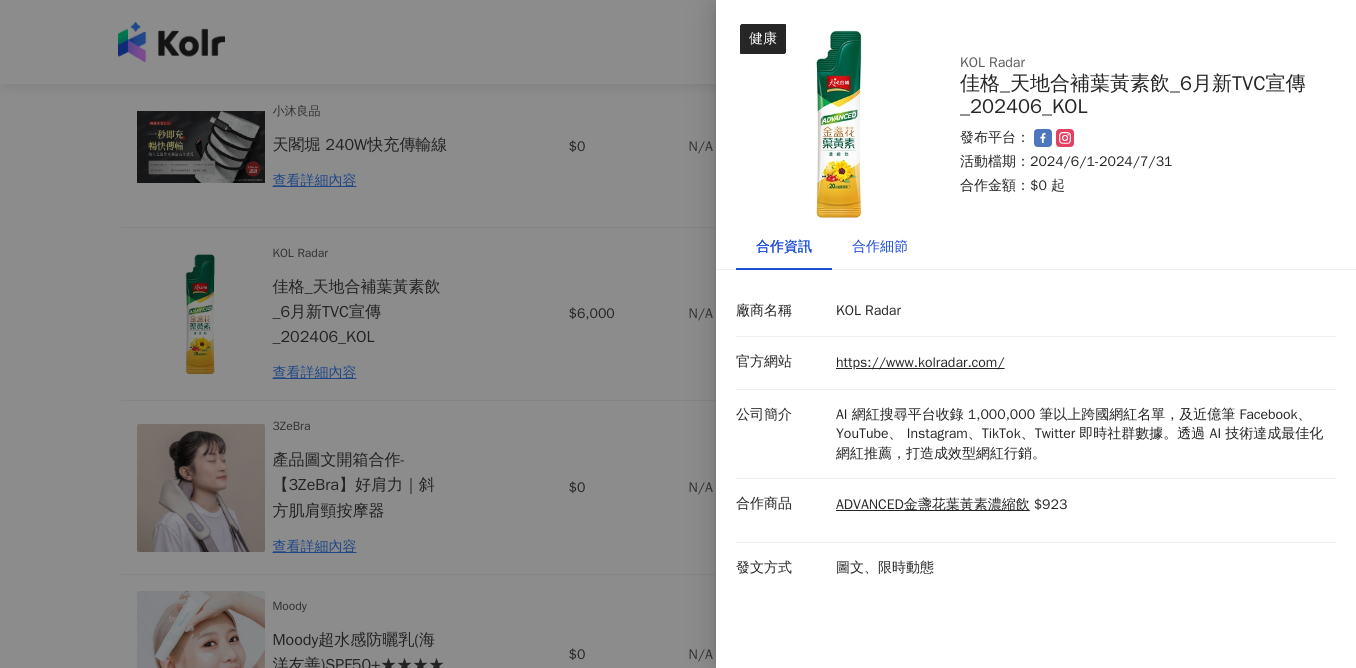 click on "合作細節" at bounding box center [880, 247] 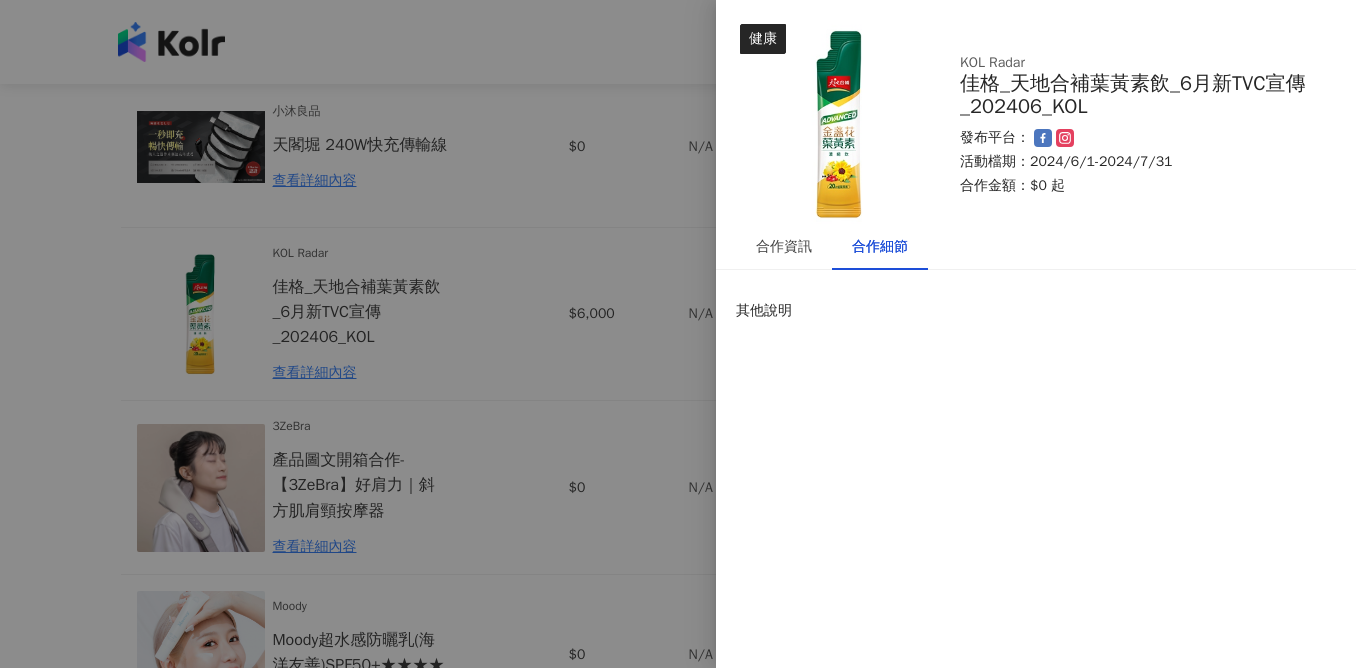 click at bounding box center (678, 334) 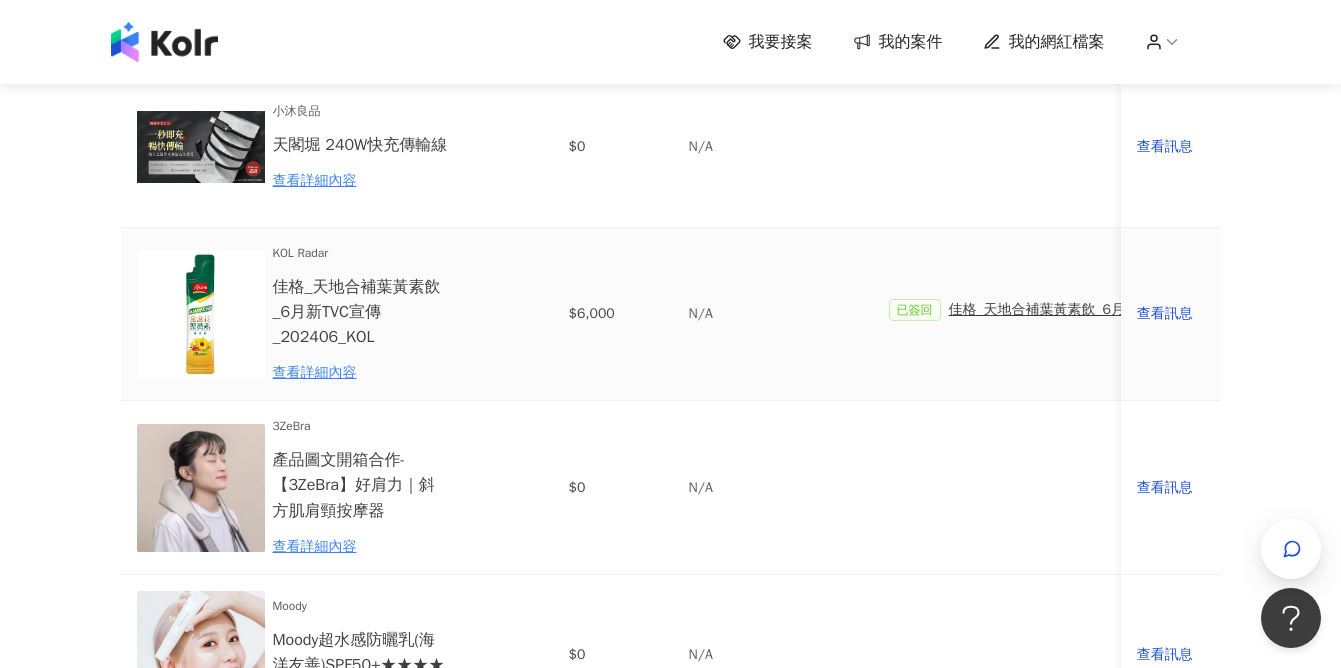 drag, startPoint x: 1036, startPoint y: 330, endPoint x: 1068, endPoint y: 330, distance: 32 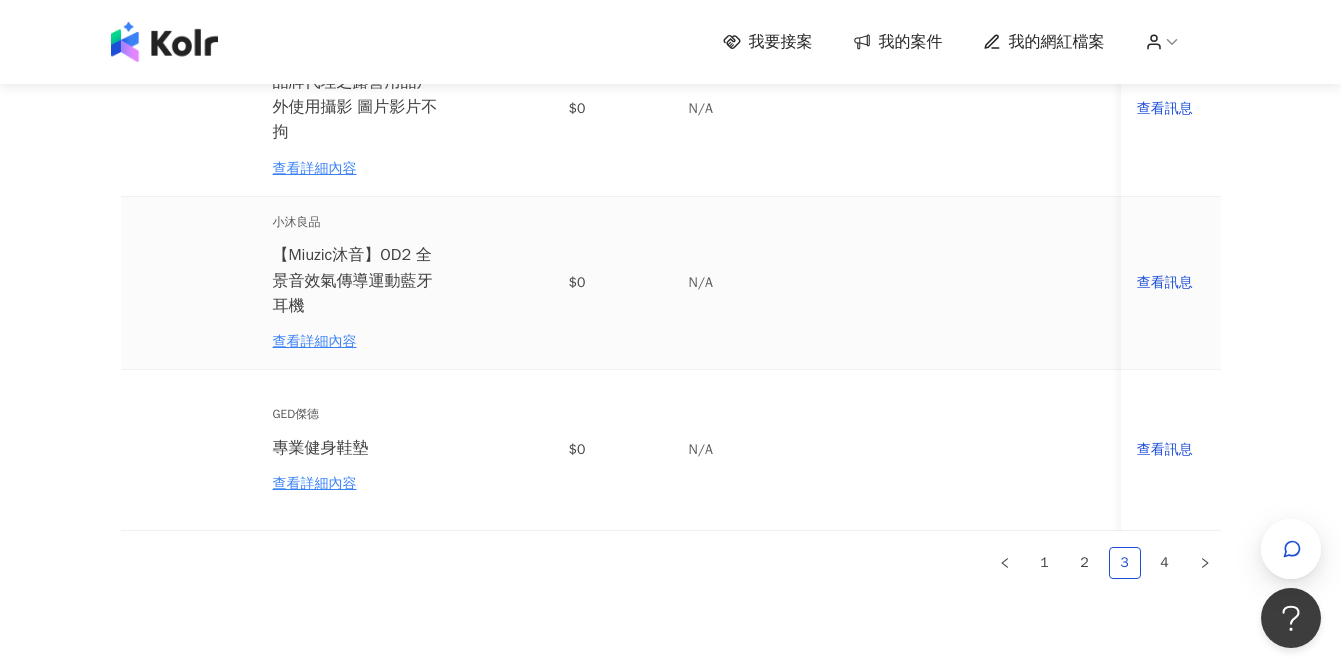 scroll, scrollTop: 1431, scrollLeft: 0, axis: vertical 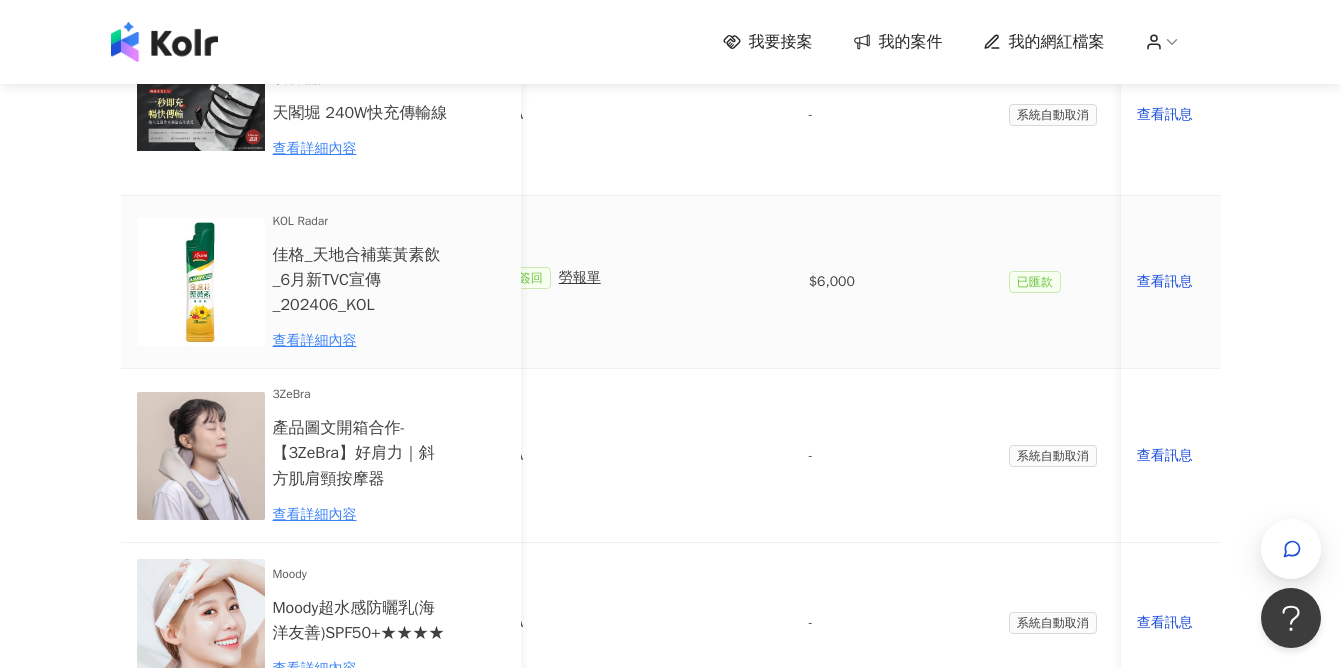 click on "已匯款" at bounding box center [1035, 282] 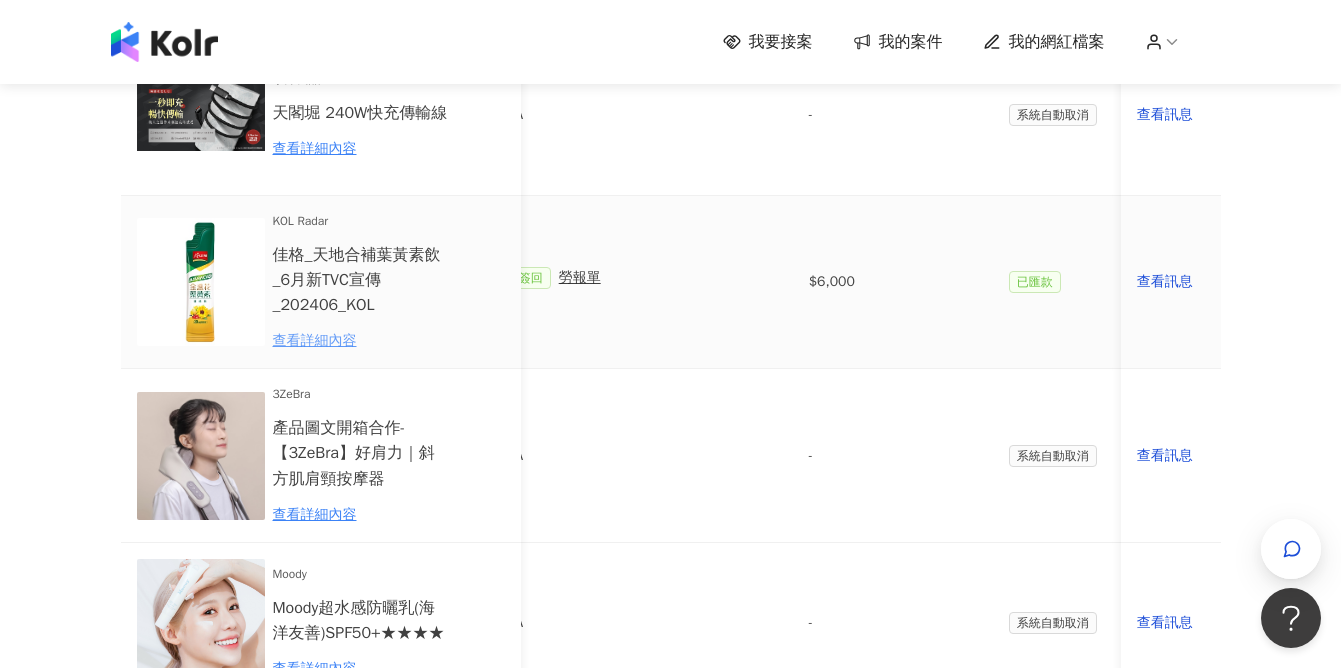 click on "查看詳細內容" at bounding box center (360, 341) 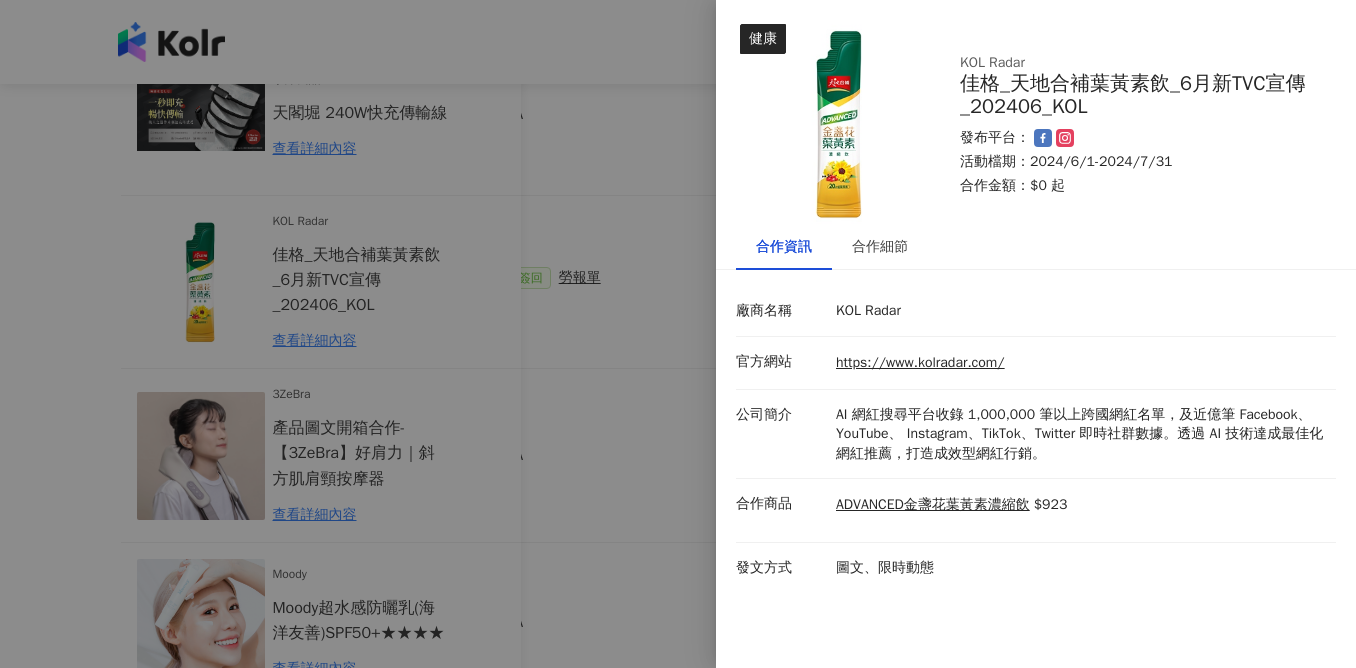 click on "佳格_天地合補葉黃素飲_6月新TVC宣傳_202406_KOL" at bounding box center (1136, 95) 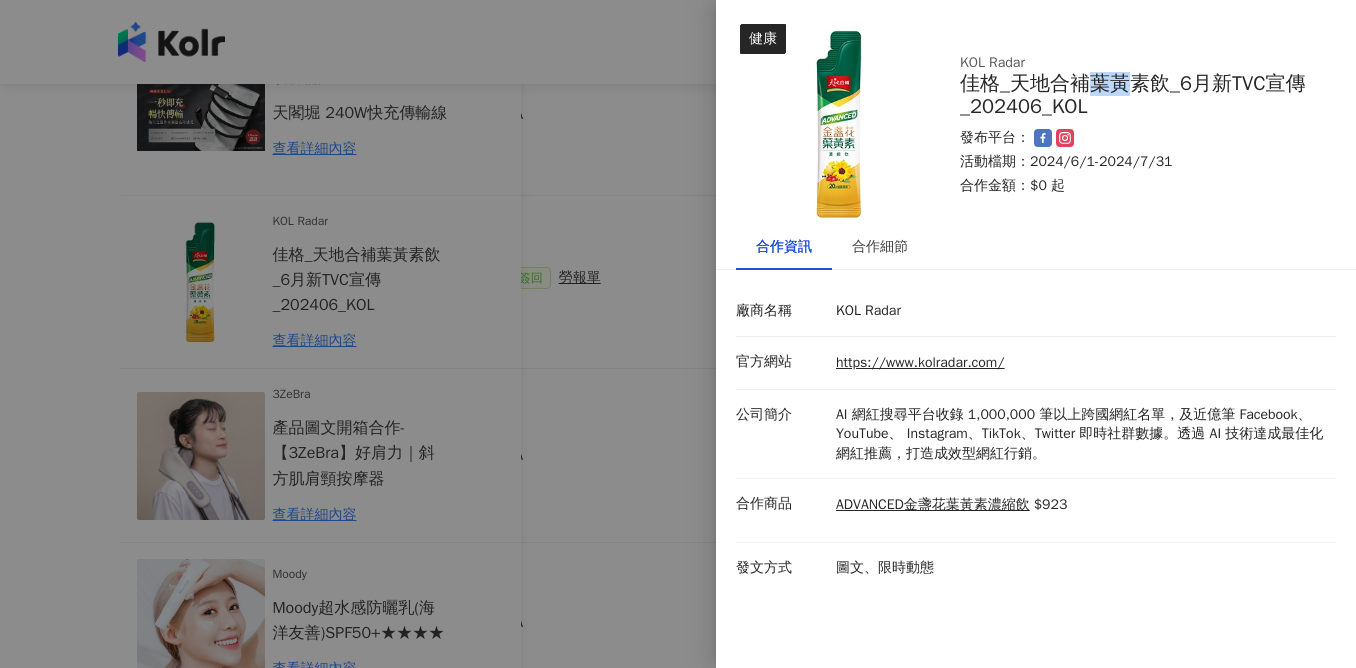 drag, startPoint x: 1091, startPoint y: 87, endPoint x: 1132, endPoint y: 82, distance: 41.303753 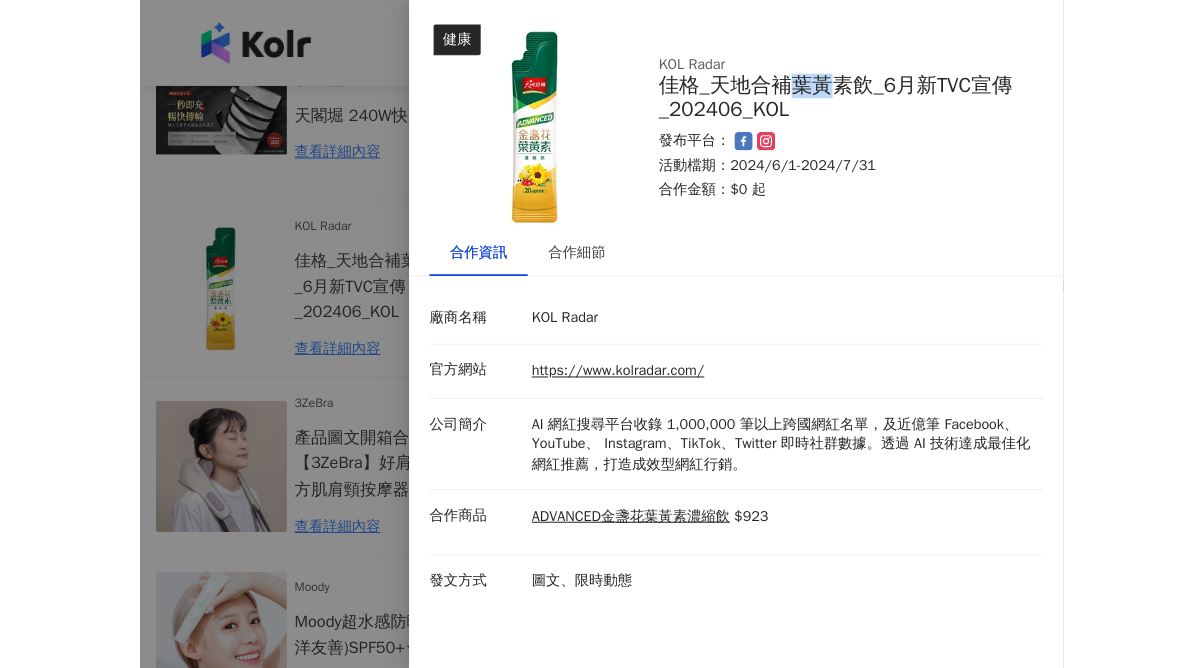 scroll, scrollTop: 0, scrollLeft: 115, axis: horizontal 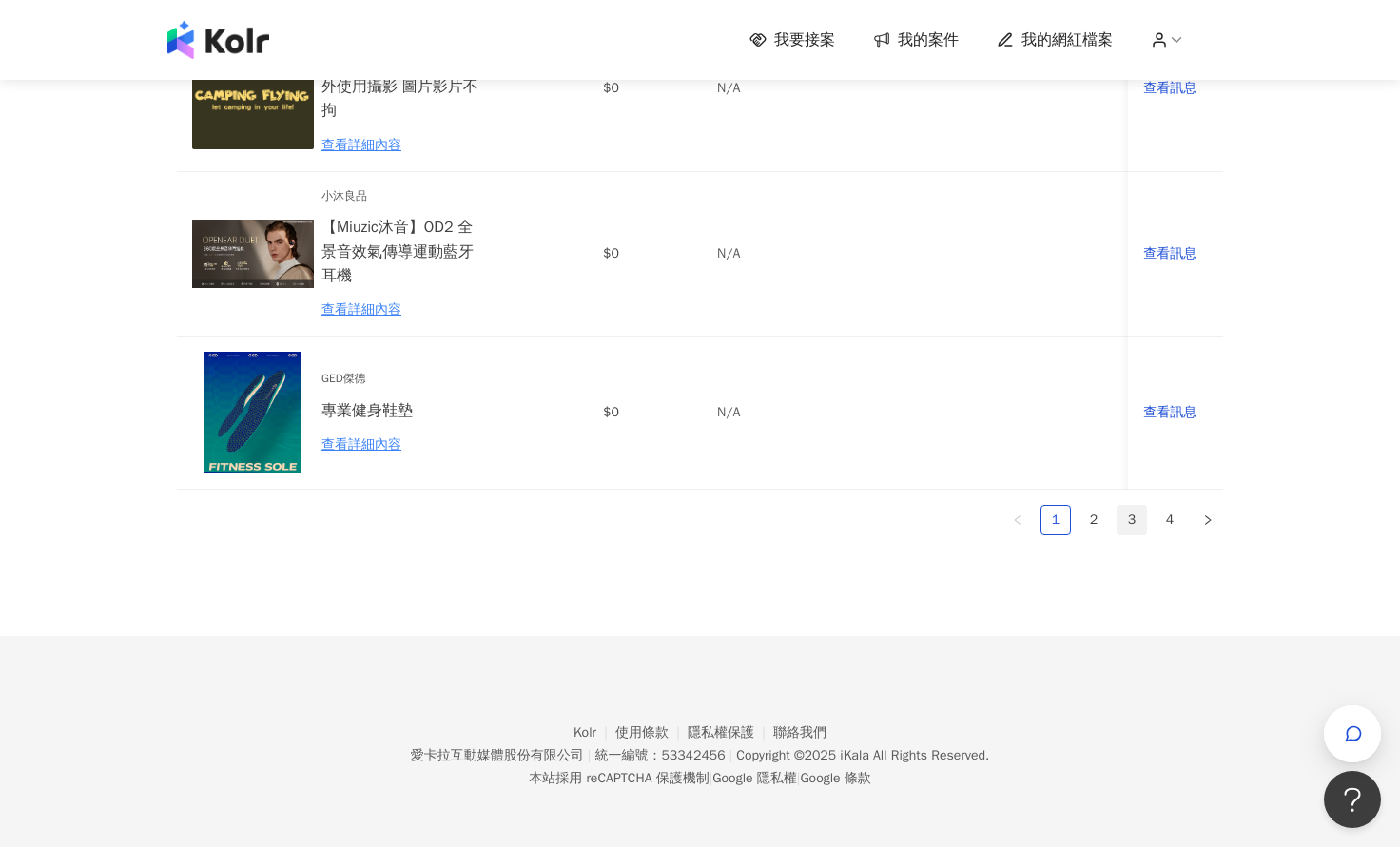 click on "3" at bounding box center [1132, 520] 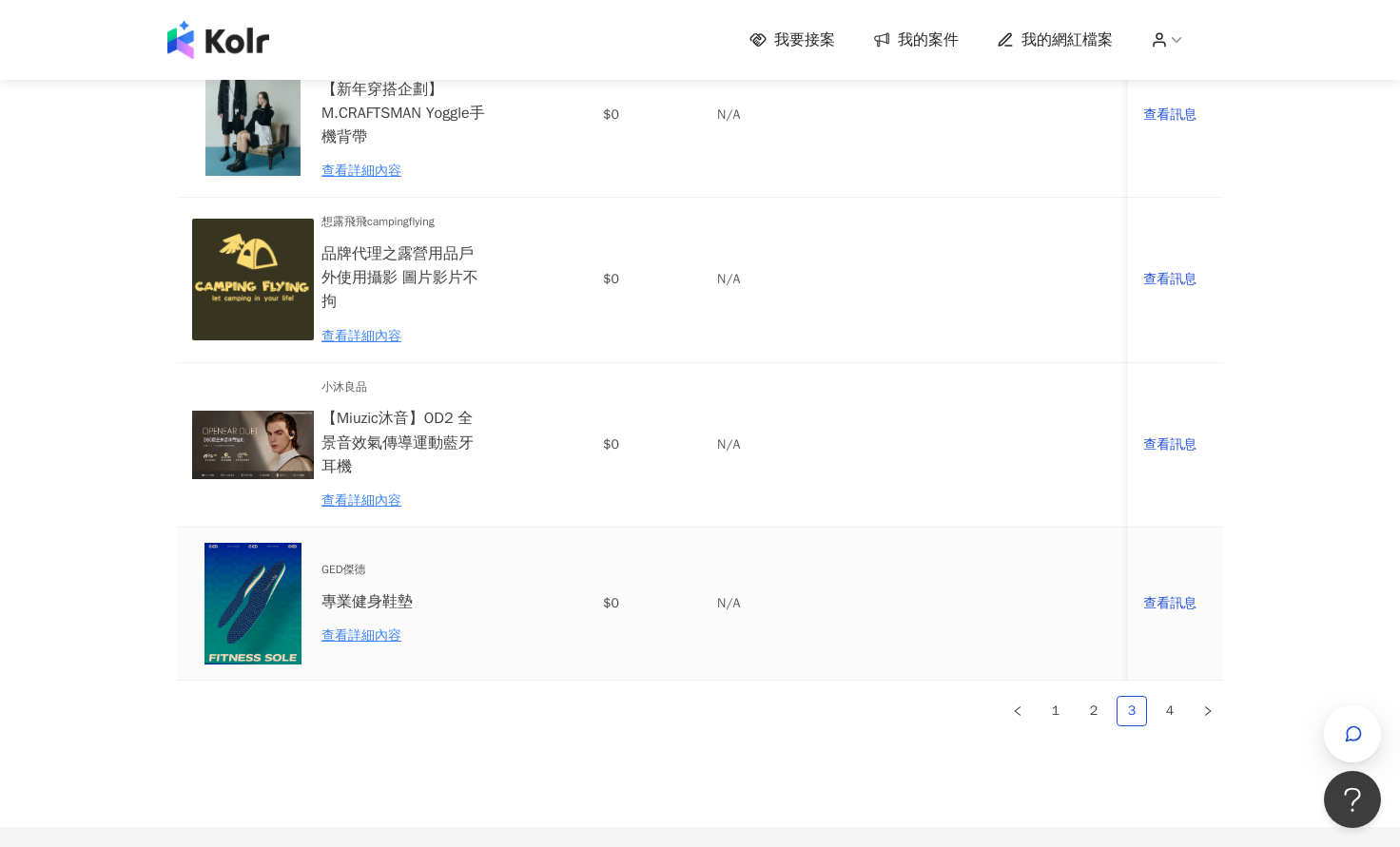 scroll, scrollTop: 1397, scrollLeft: 0, axis: vertical 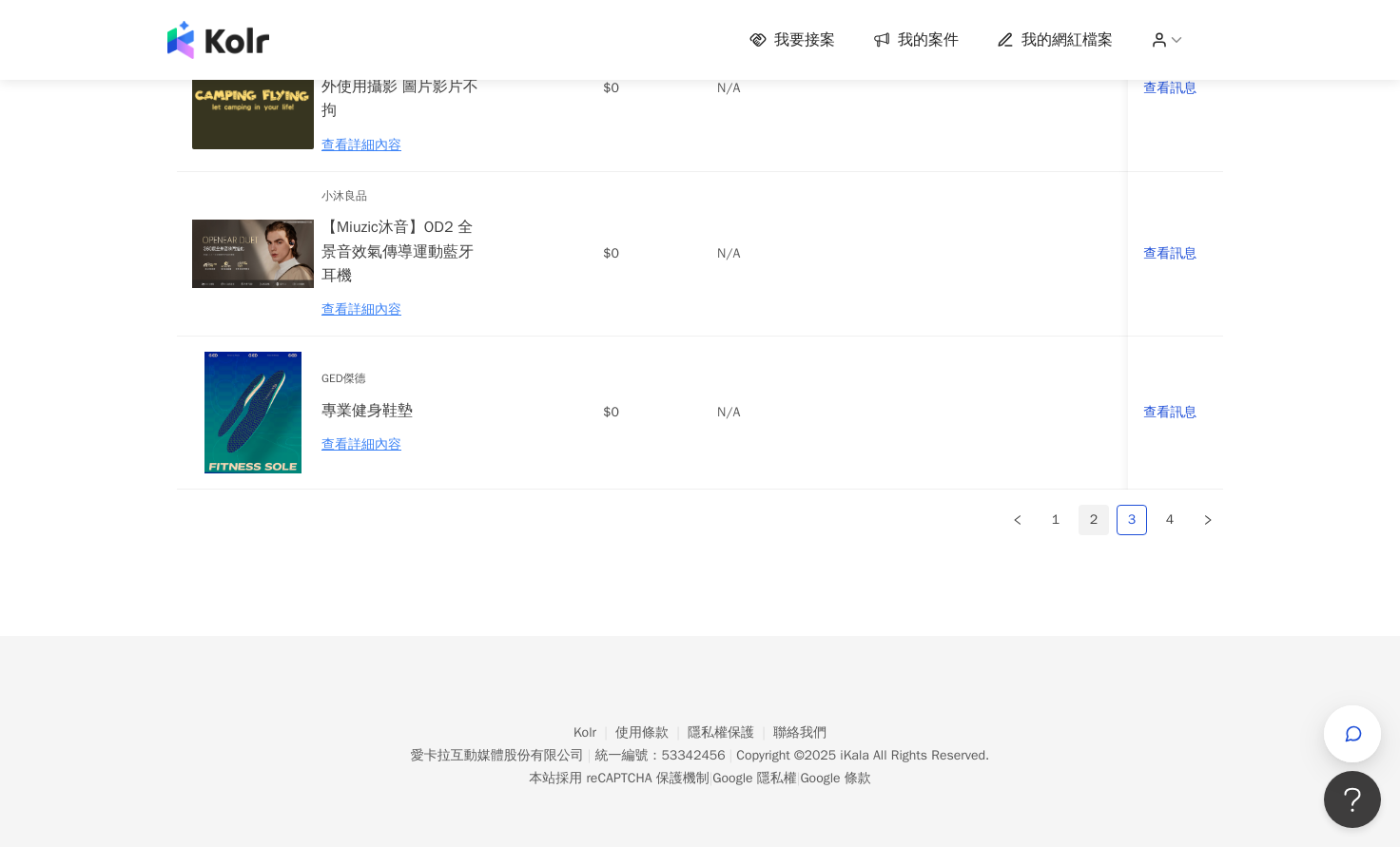 click on "2" at bounding box center [1094, 520] 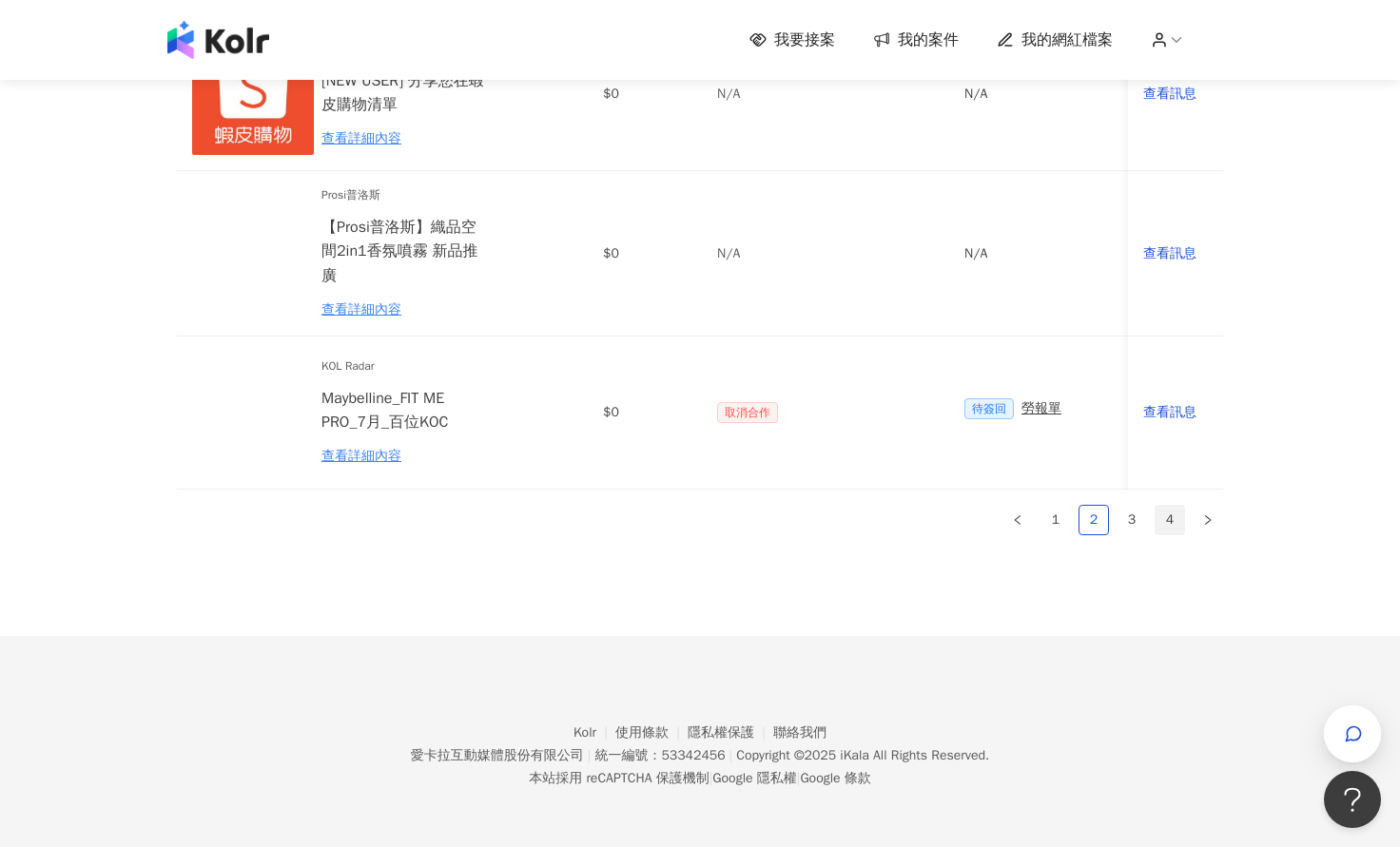 scroll, scrollTop: 1315, scrollLeft: 0, axis: vertical 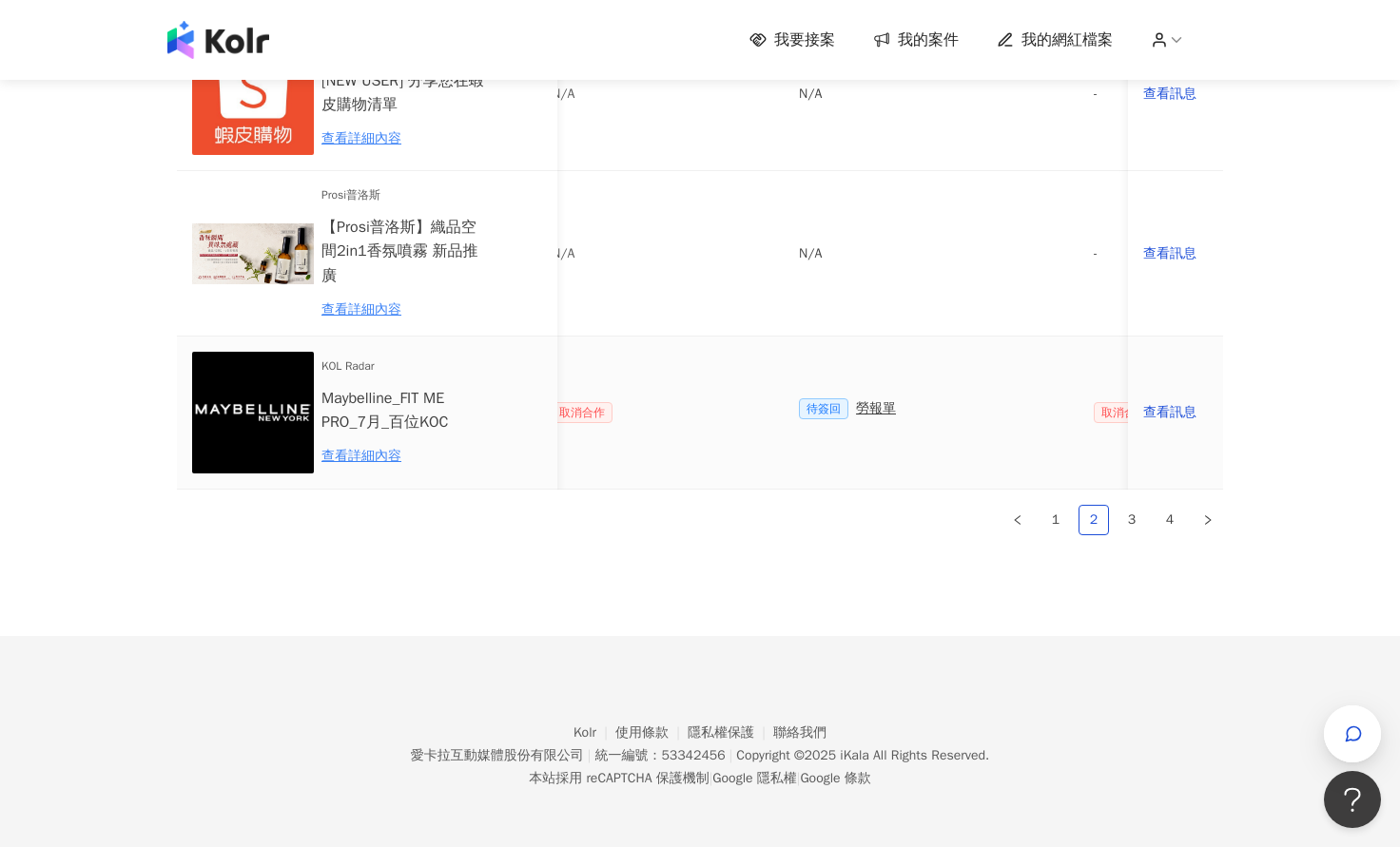 click on "勞報單" at bounding box center [876, 409] 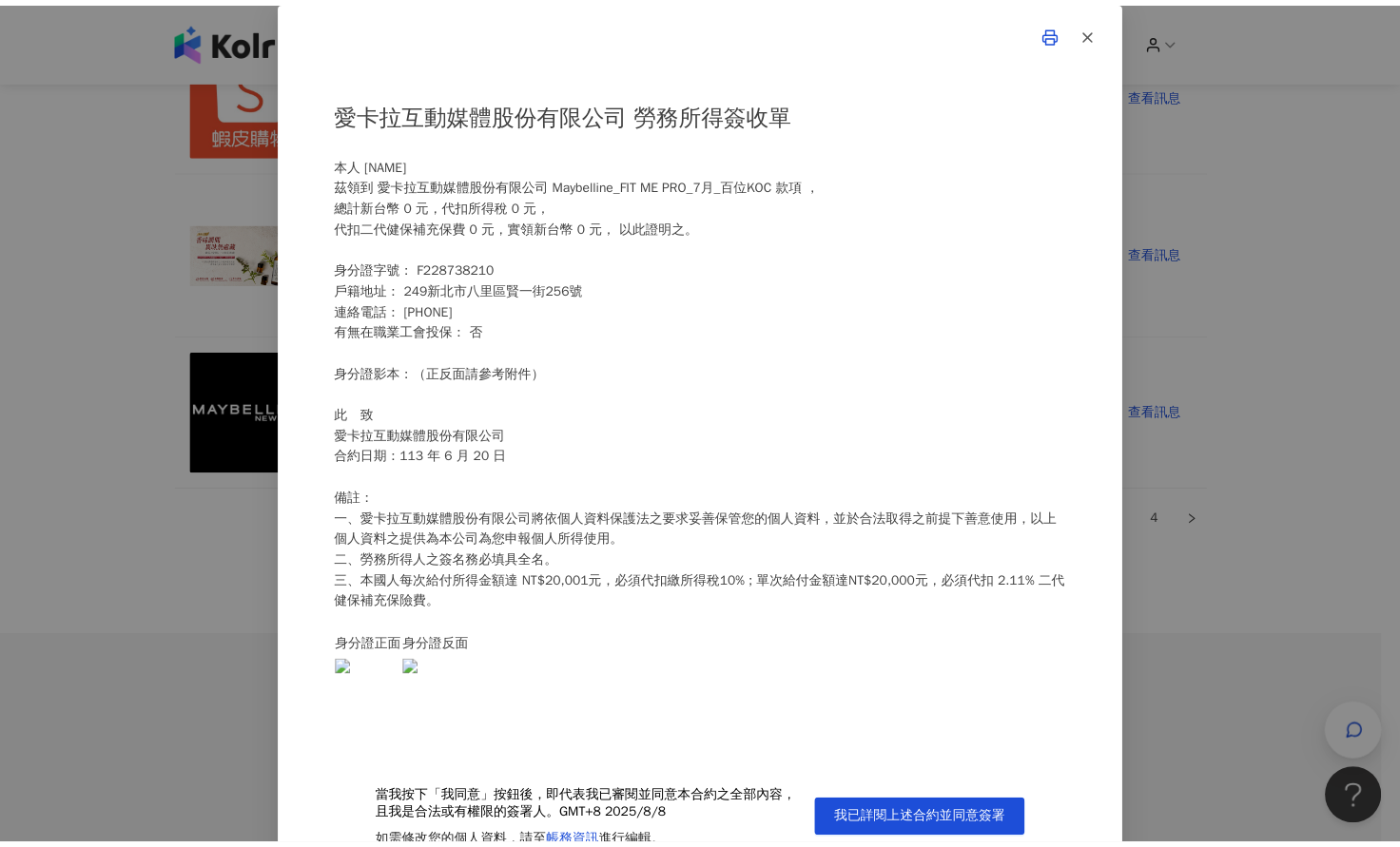 scroll, scrollTop: 5, scrollLeft: 0, axis: vertical 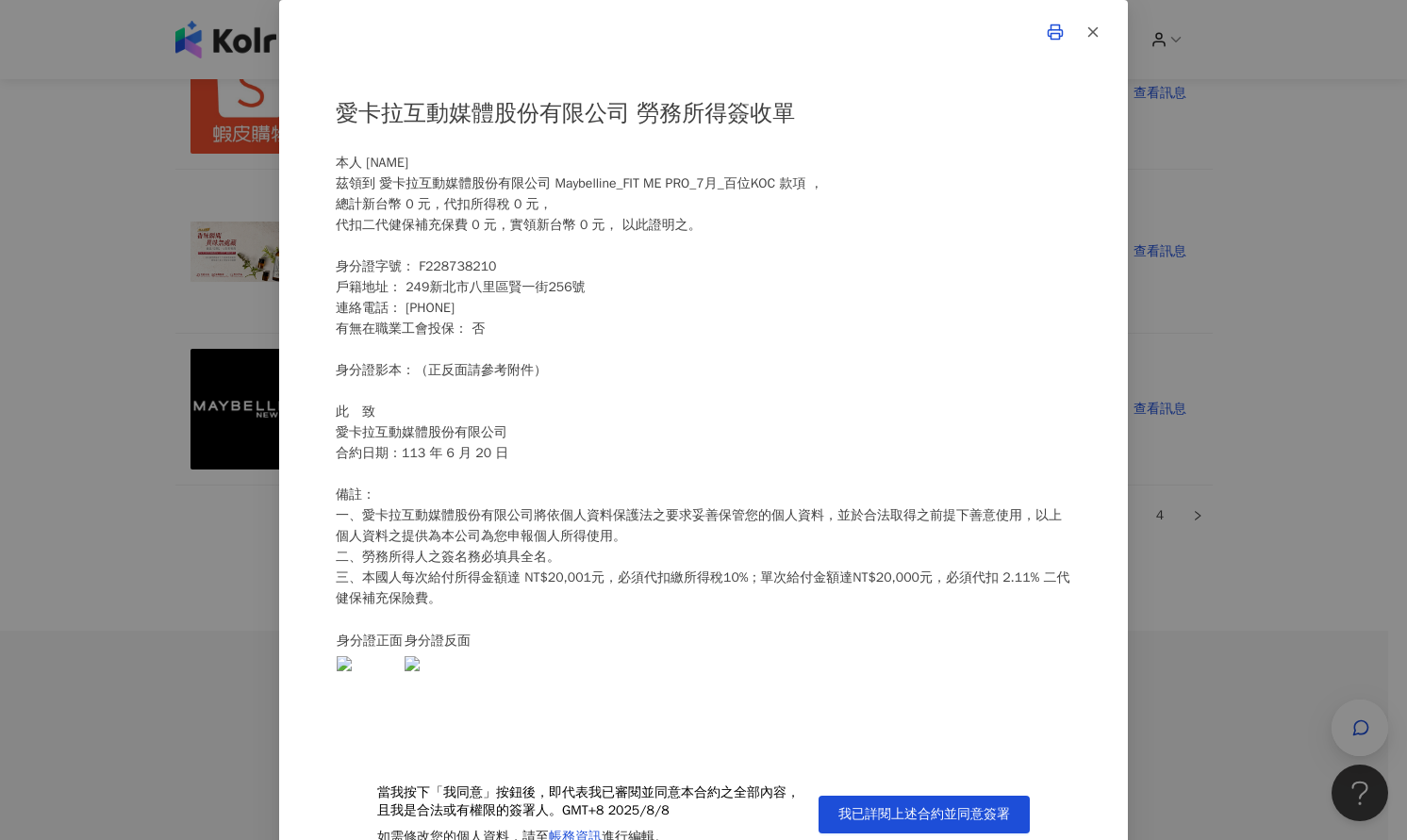 click 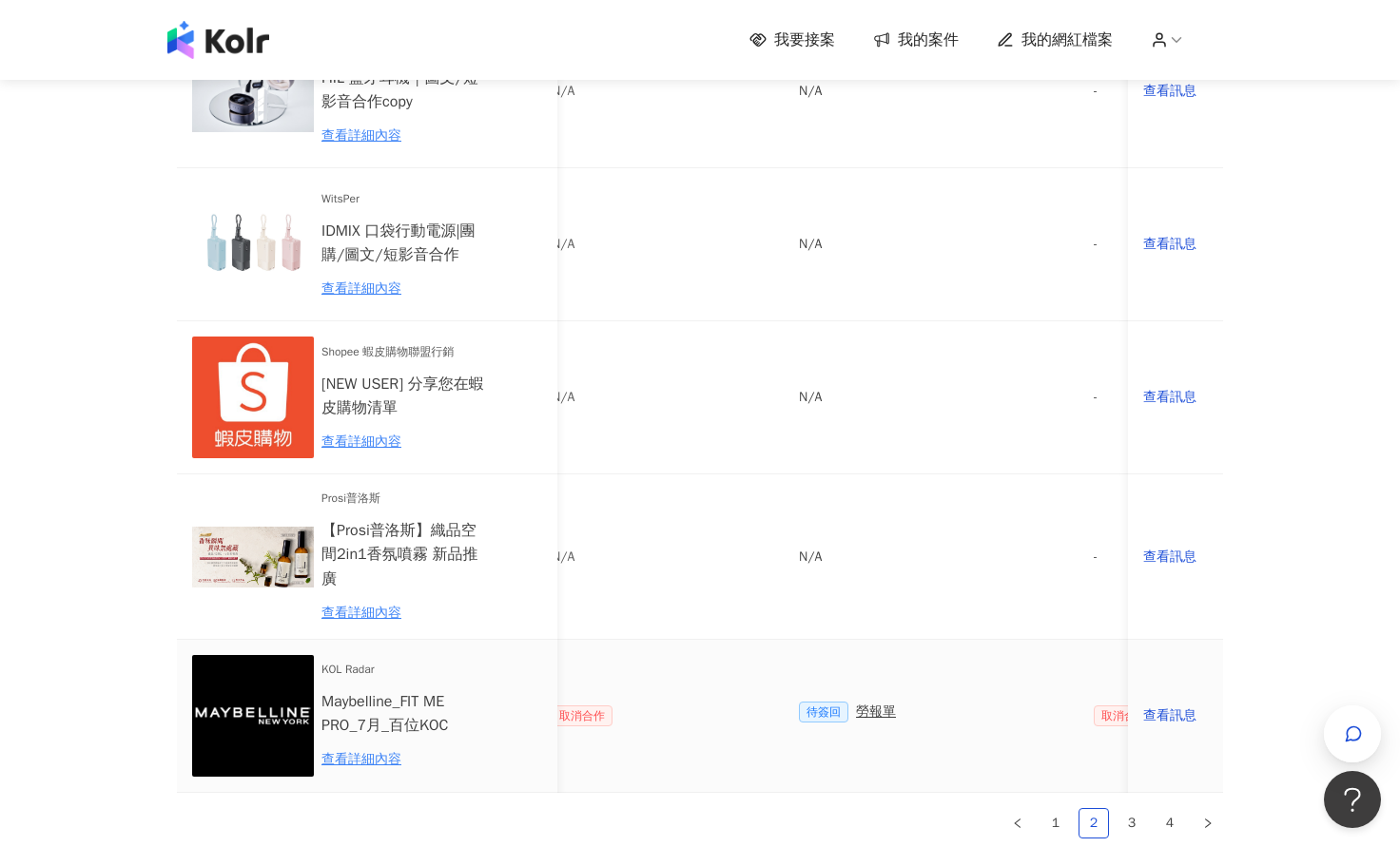scroll, scrollTop: 997, scrollLeft: 0, axis: vertical 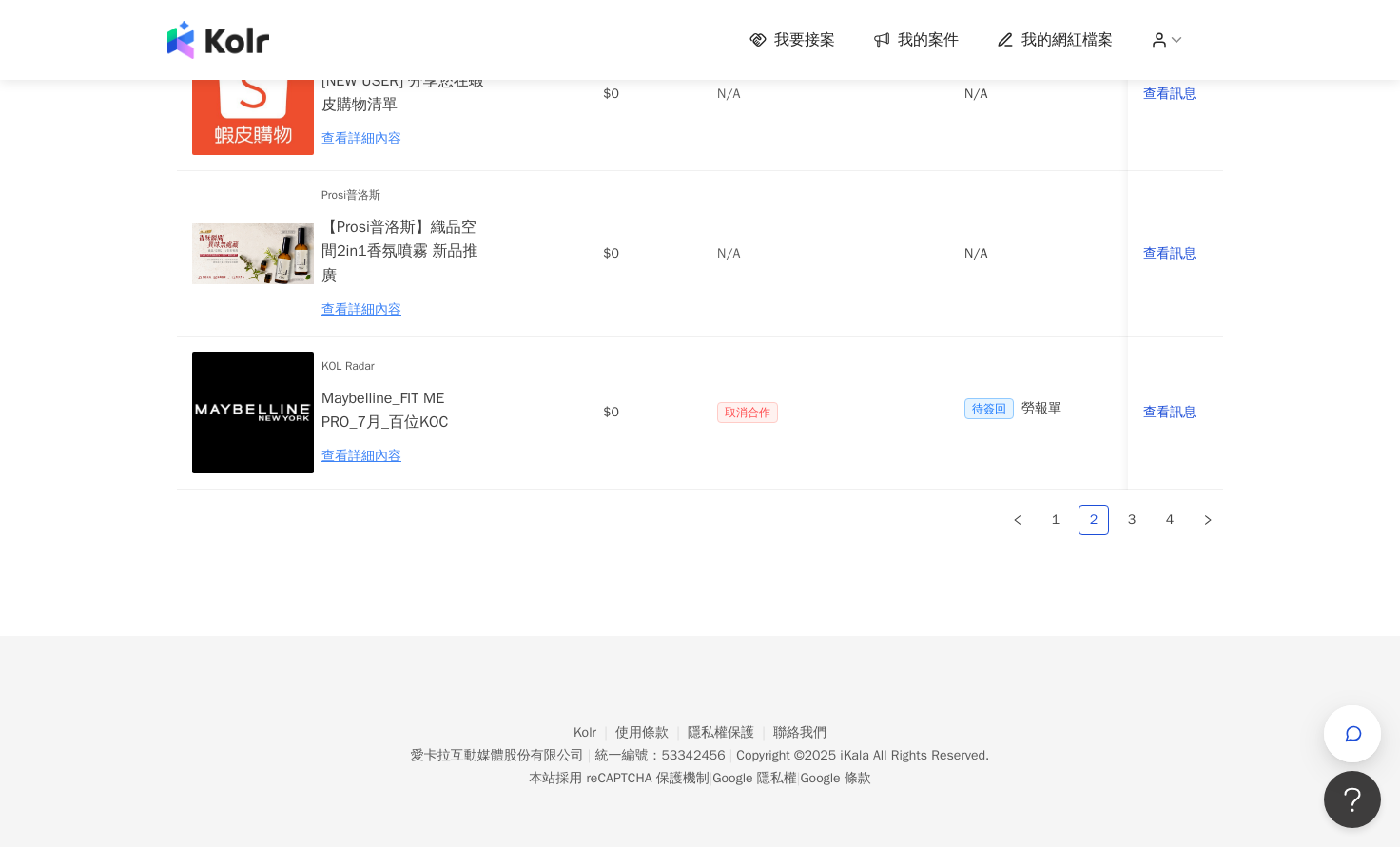 click on "1" at bounding box center (1056, 520) 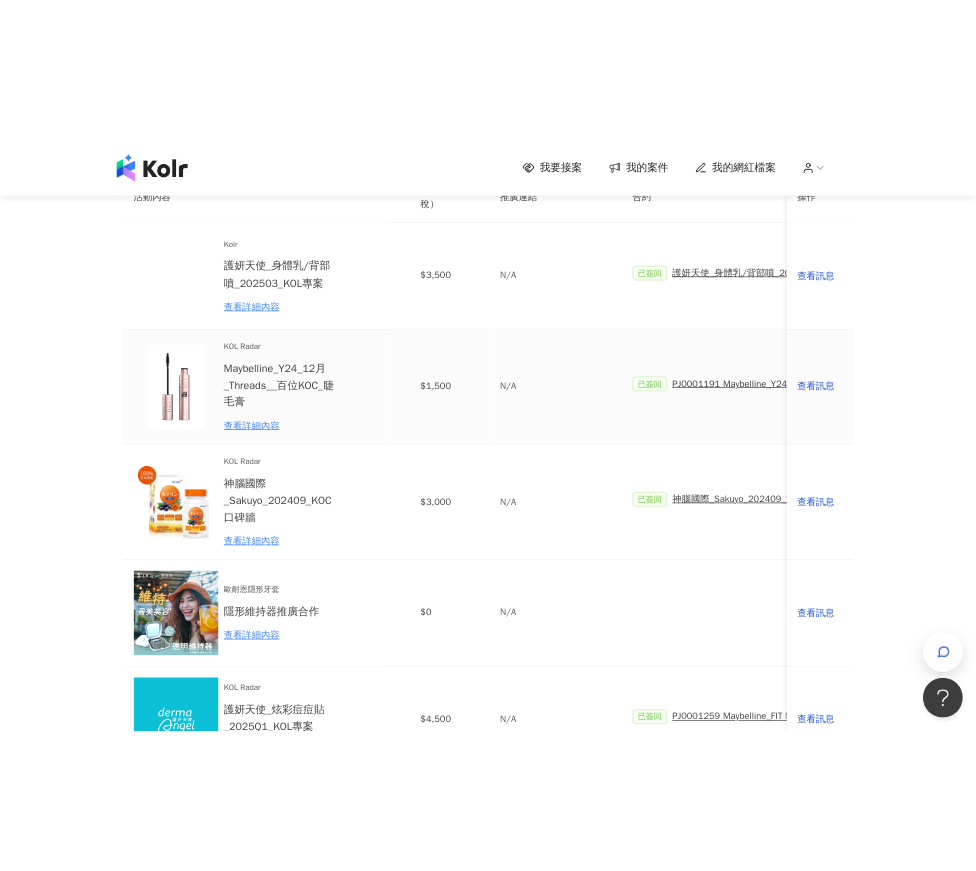 scroll, scrollTop: 162, scrollLeft: 0, axis: vertical 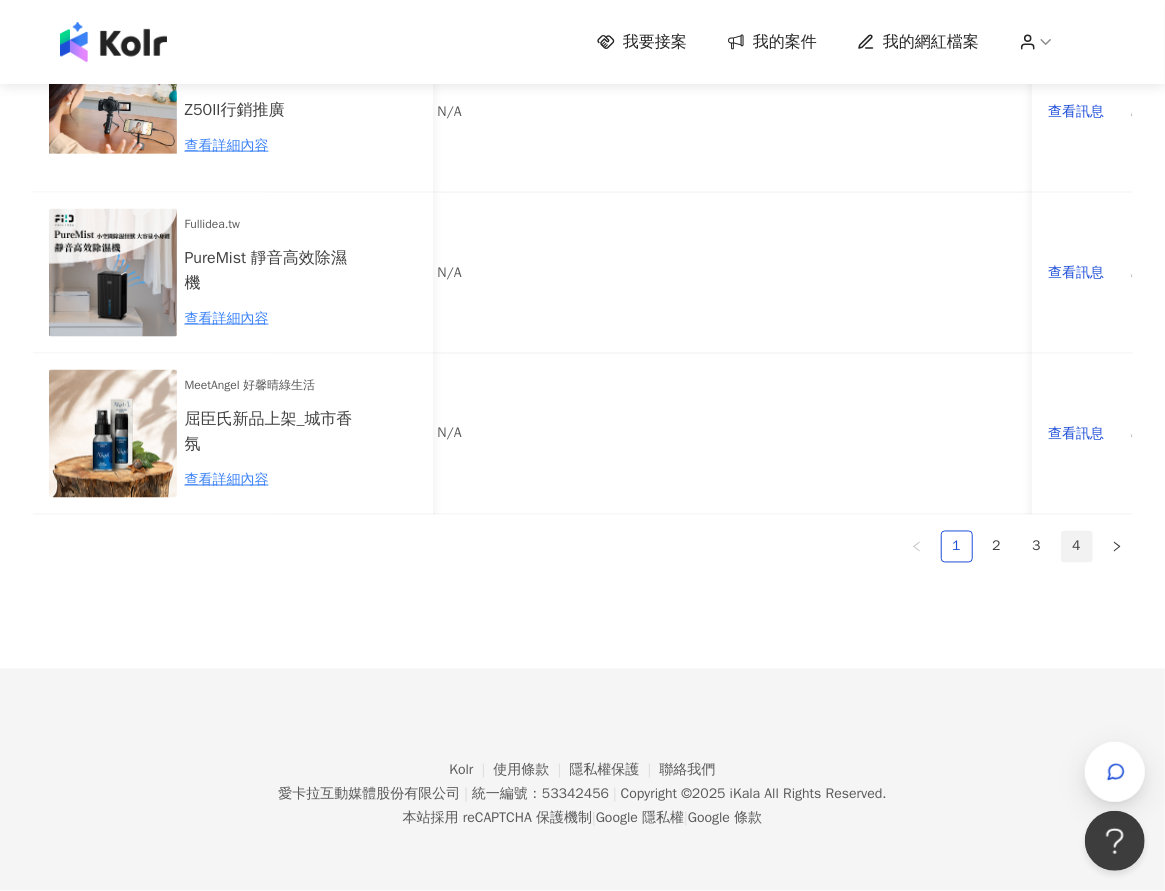 click on "4" at bounding box center [1077, 547] 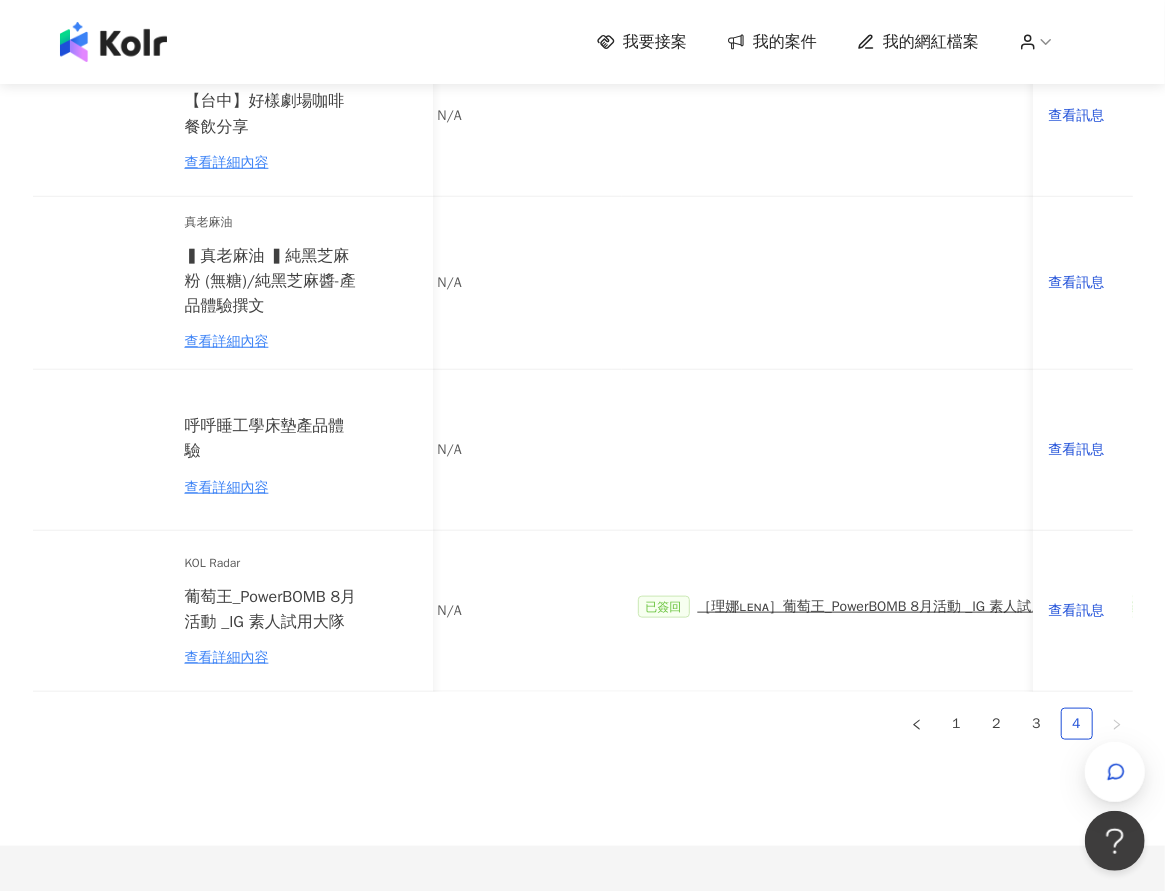 scroll, scrollTop: 742, scrollLeft: 0, axis: vertical 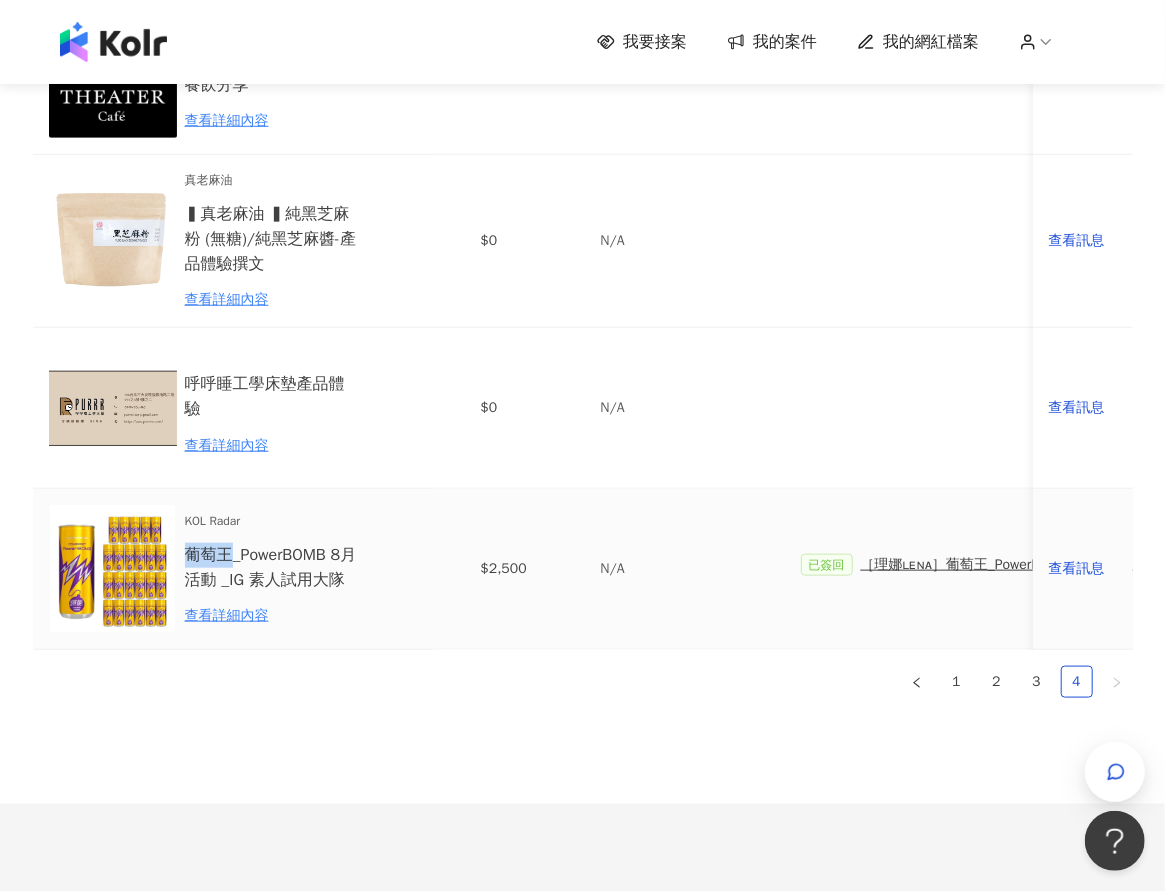 drag, startPoint x: 232, startPoint y: 550, endPoint x: 186, endPoint y: 553, distance: 46.09772 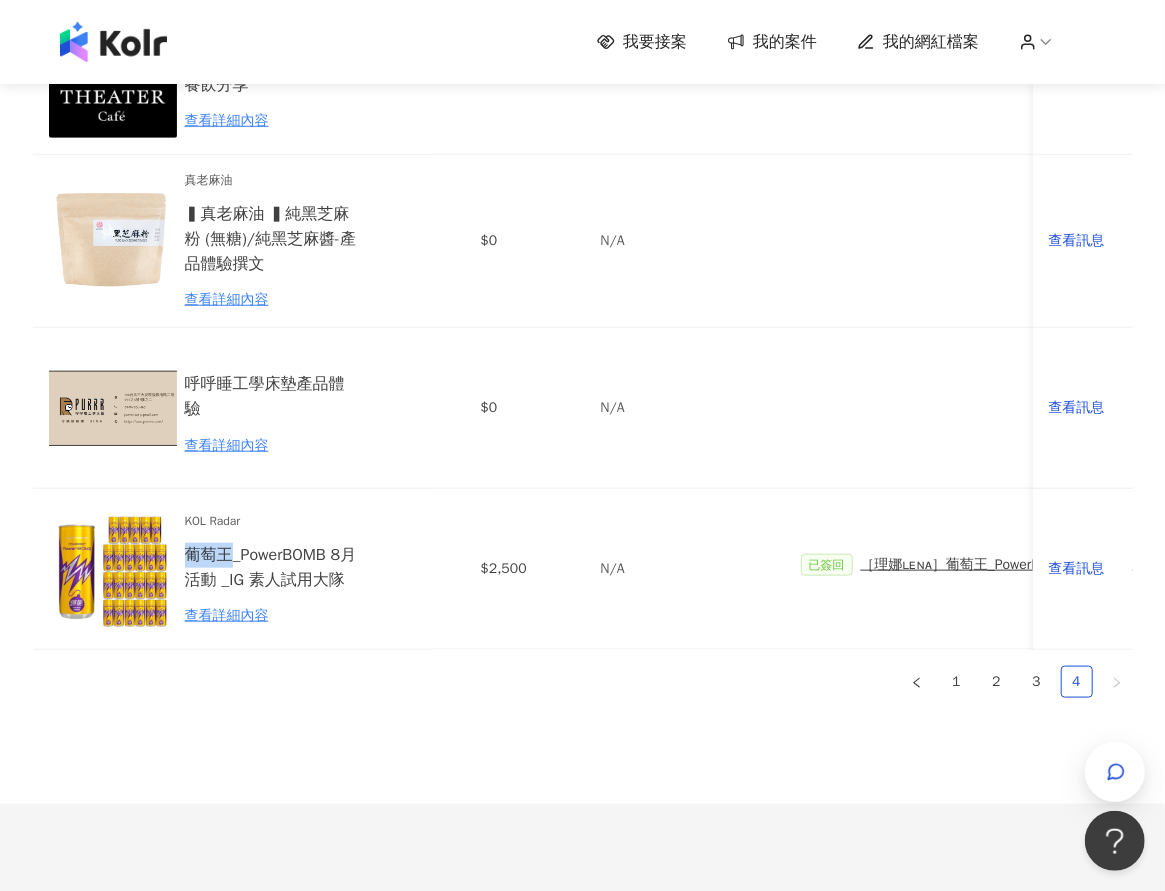 copy on "葡萄王" 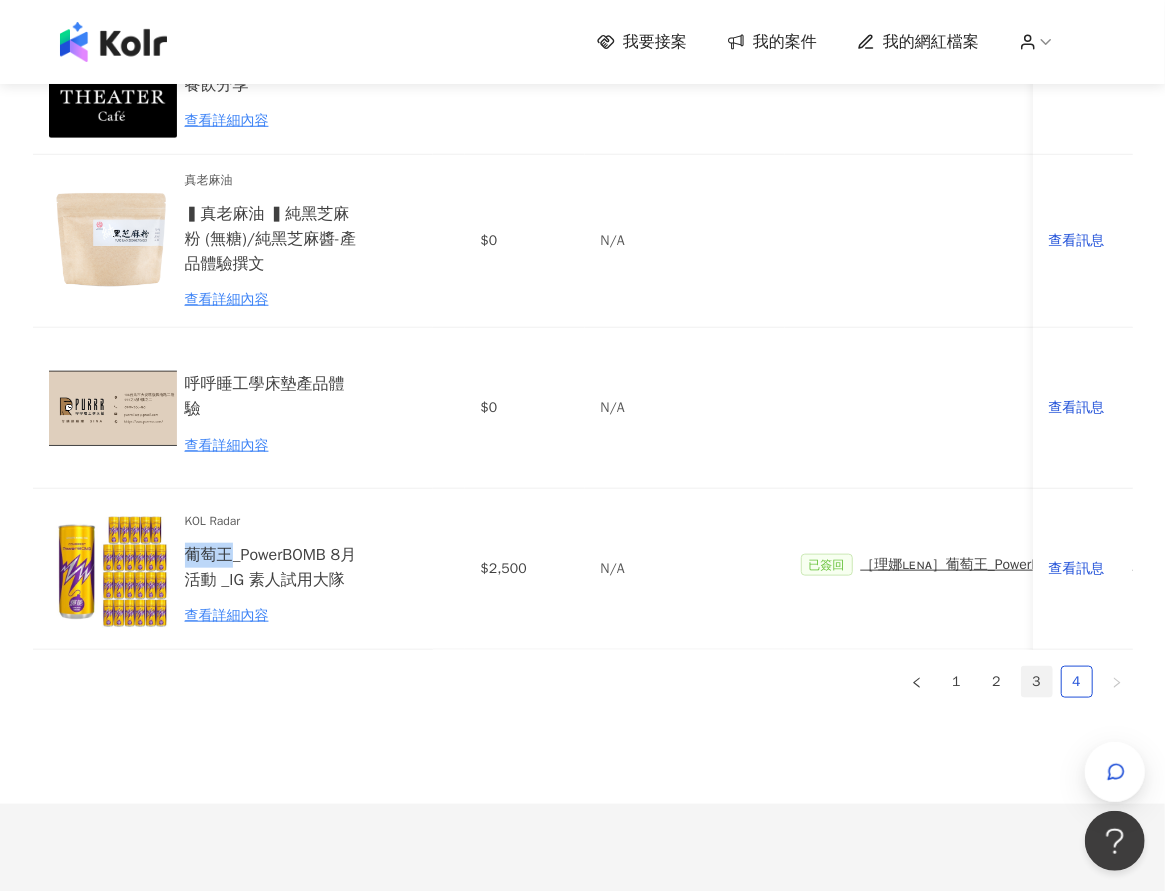 click on "3" at bounding box center (1037, 682) 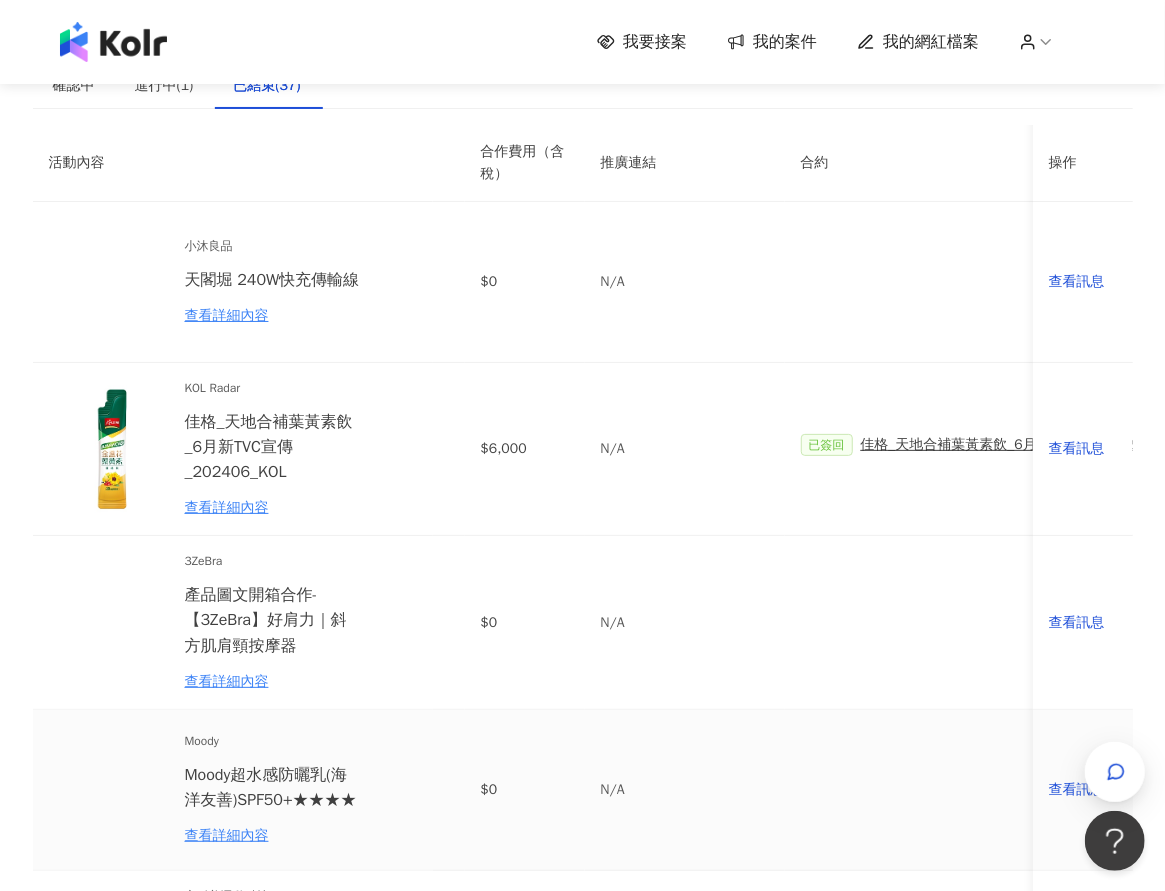 scroll, scrollTop: 0, scrollLeft: 0, axis: both 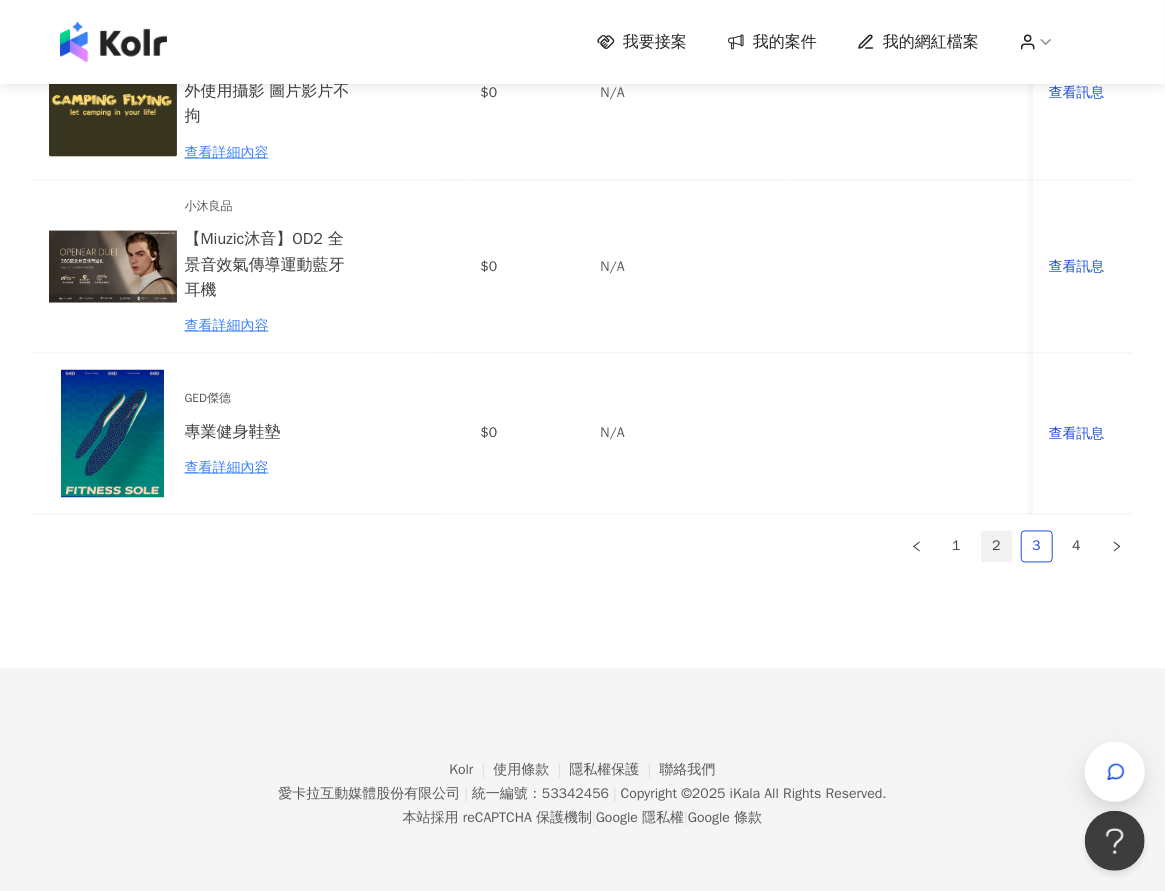 click on "2" at bounding box center [997, 547] 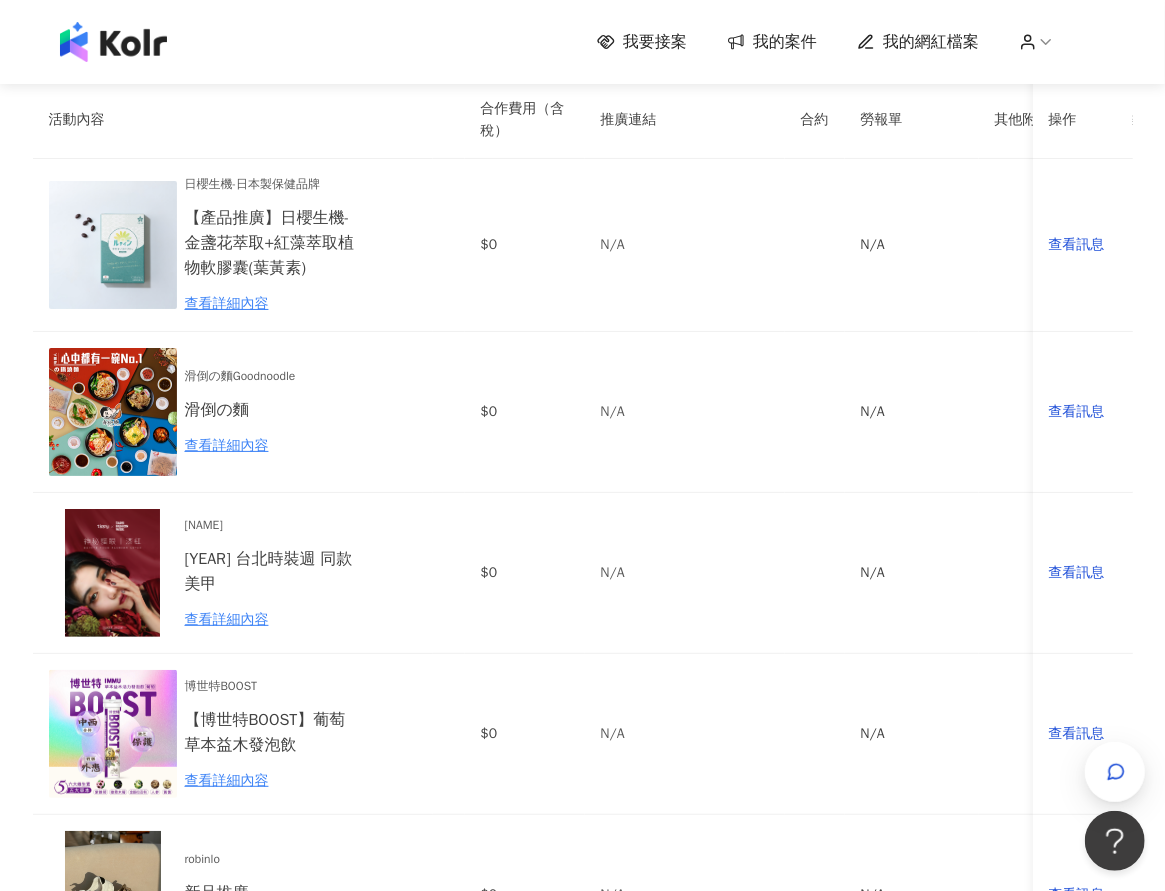 scroll, scrollTop: 34, scrollLeft: 0, axis: vertical 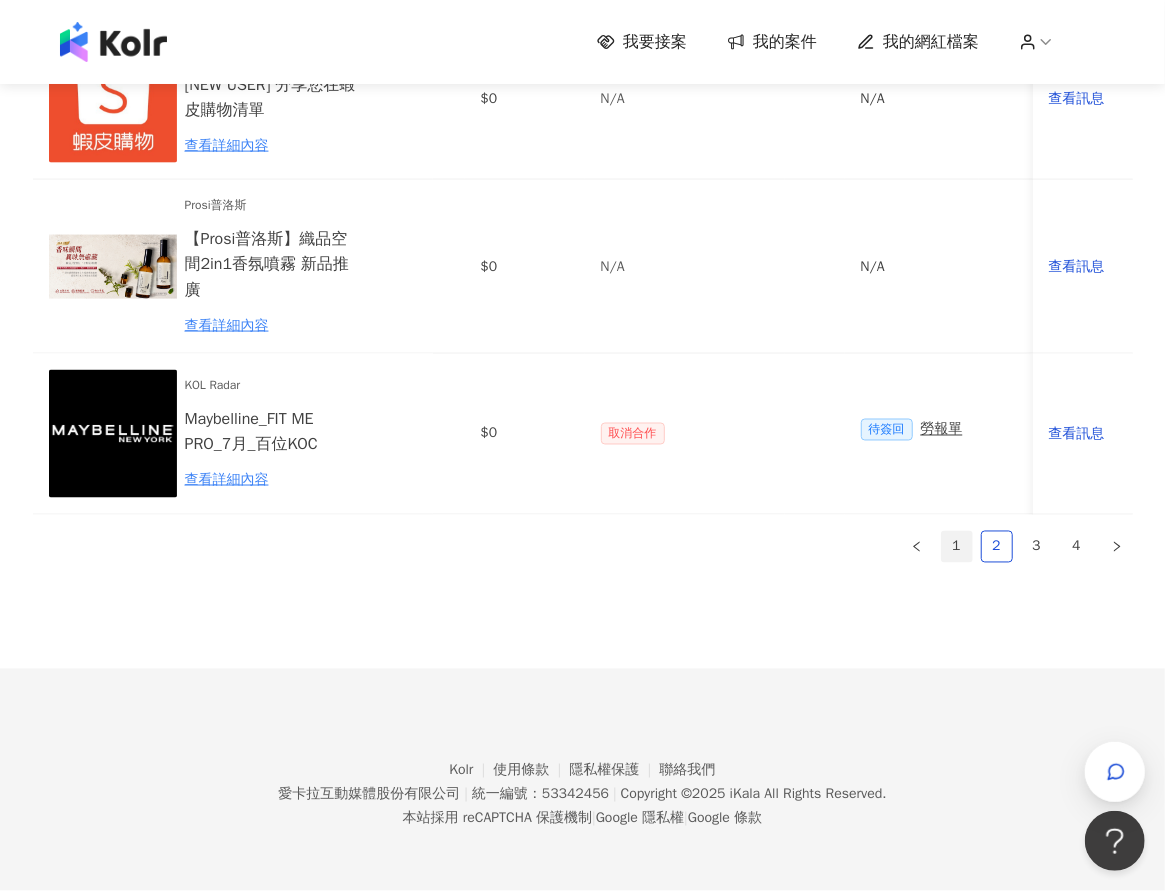 click on "1" at bounding box center [957, 547] 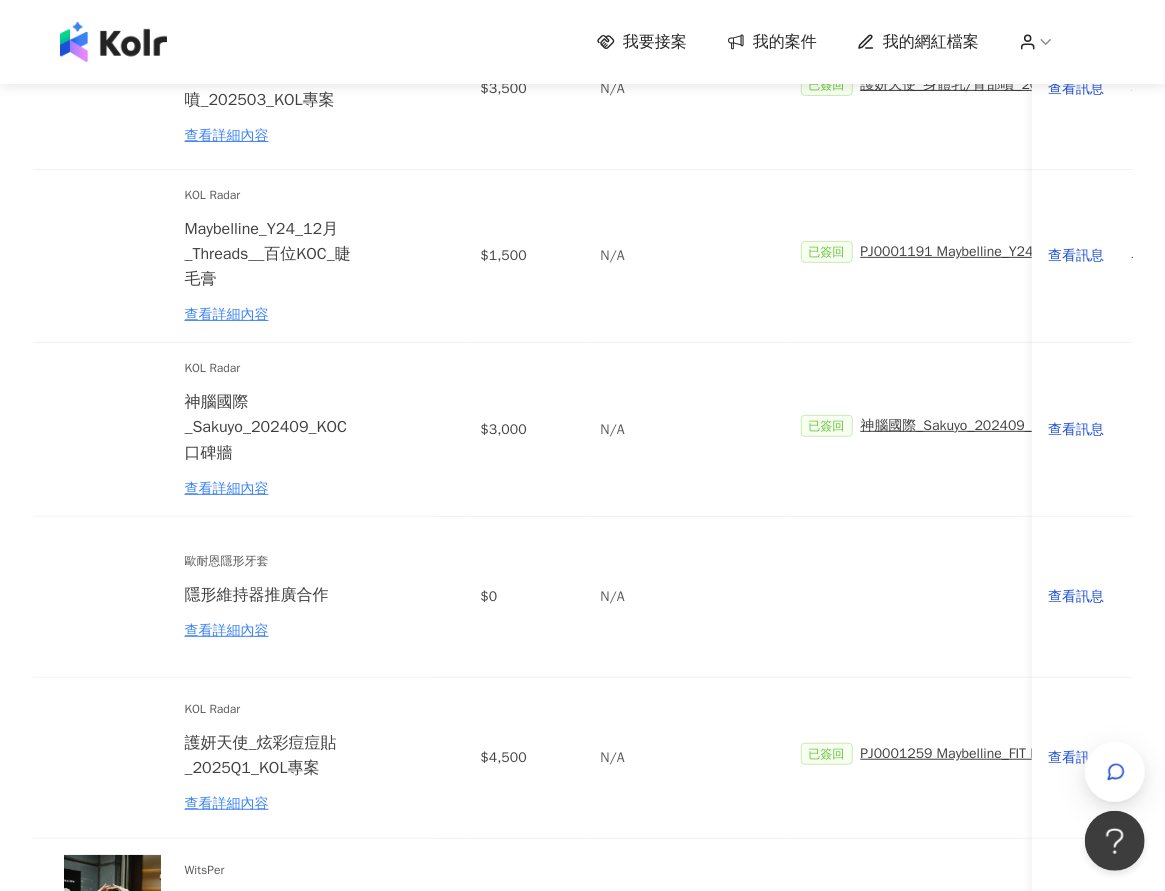 scroll, scrollTop: 243, scrollLeft: 0, axis: vertical 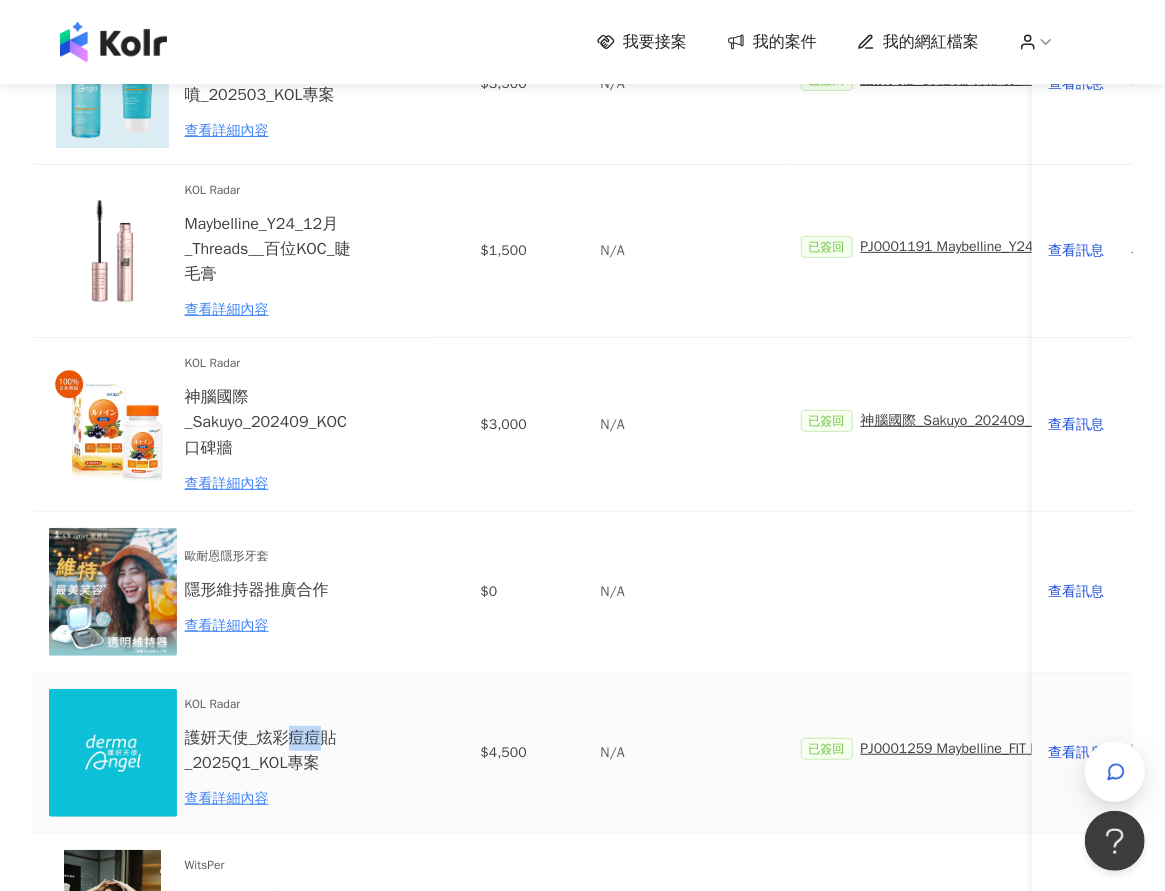drag, startPoint x: 294, startPoint y: 738, endPoint x: 322, endPoint y: 740, distance: 28.071337 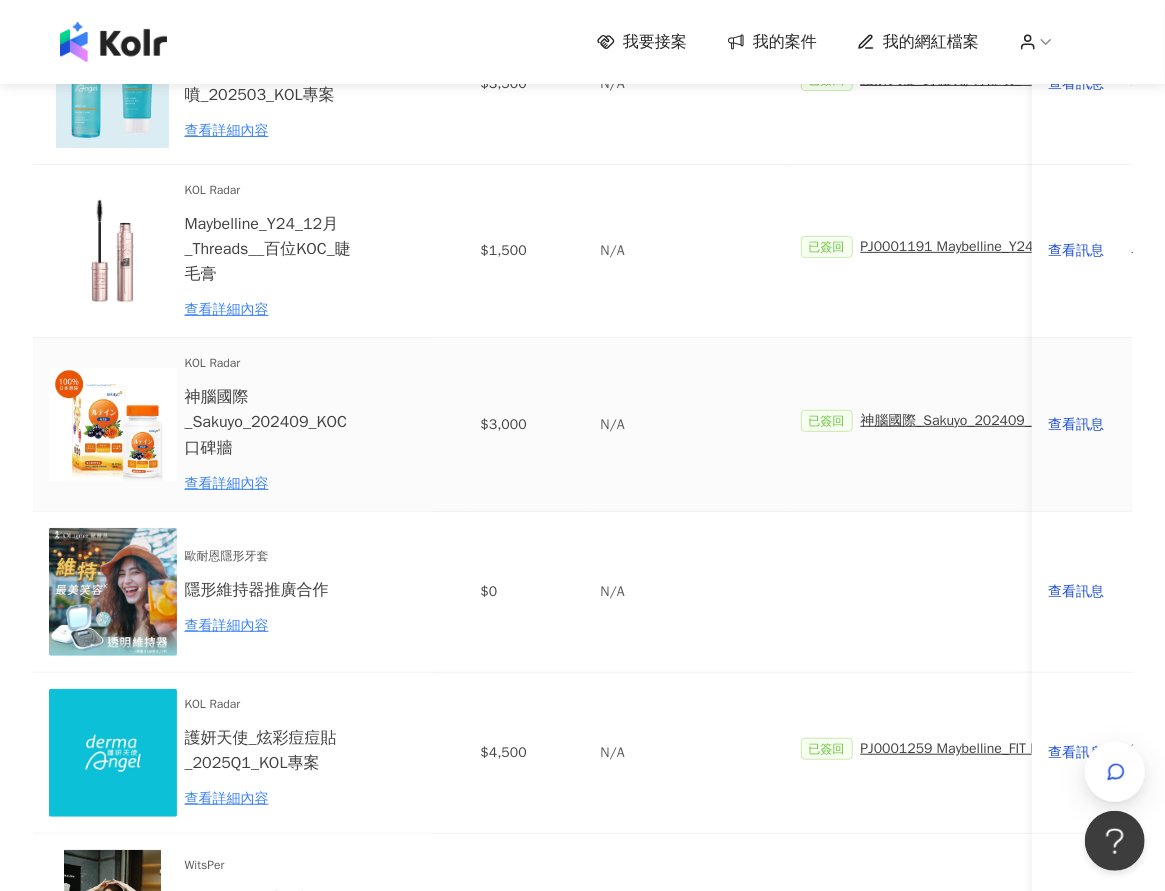 click on "$3,000" at bounding box center (525, 424) 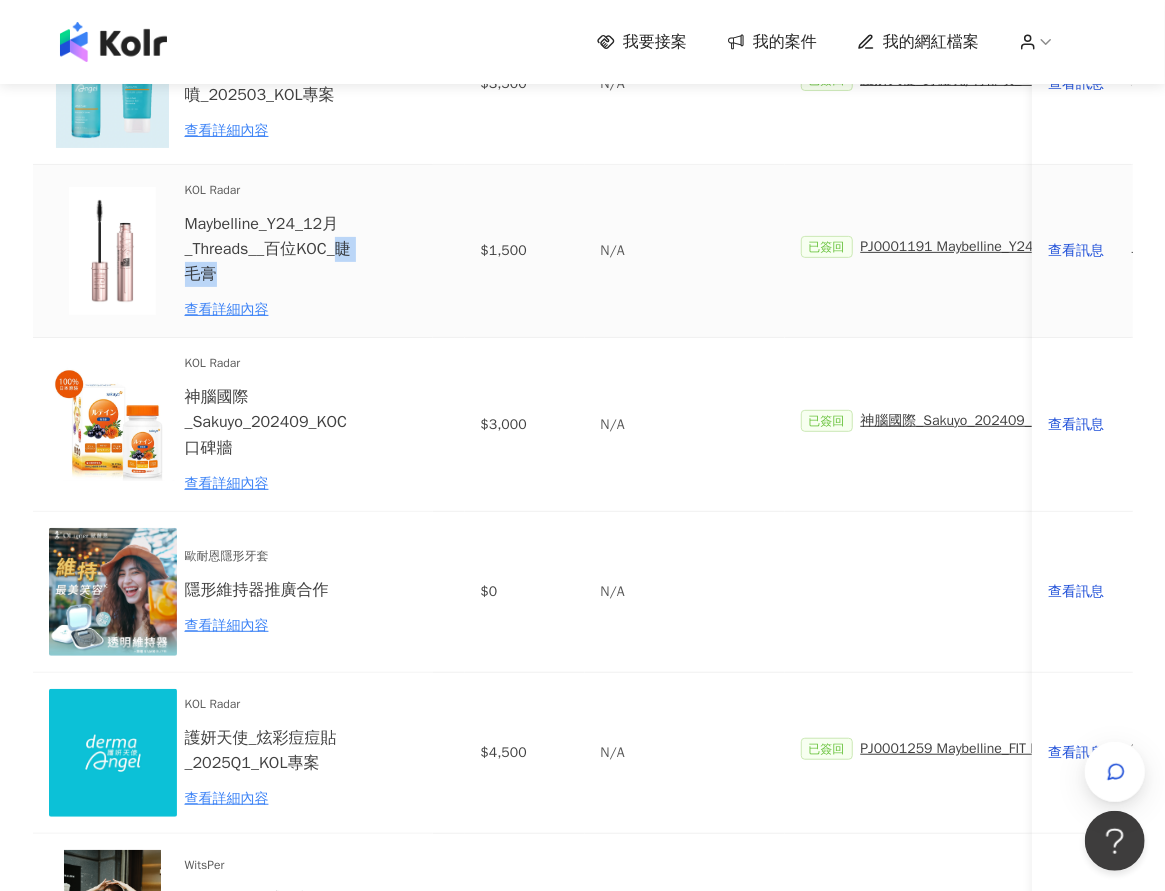 drag, startPoint x: 233, startPoint y: 272, endPoint x: 188, endPoint y: 269, distance: 45.099888 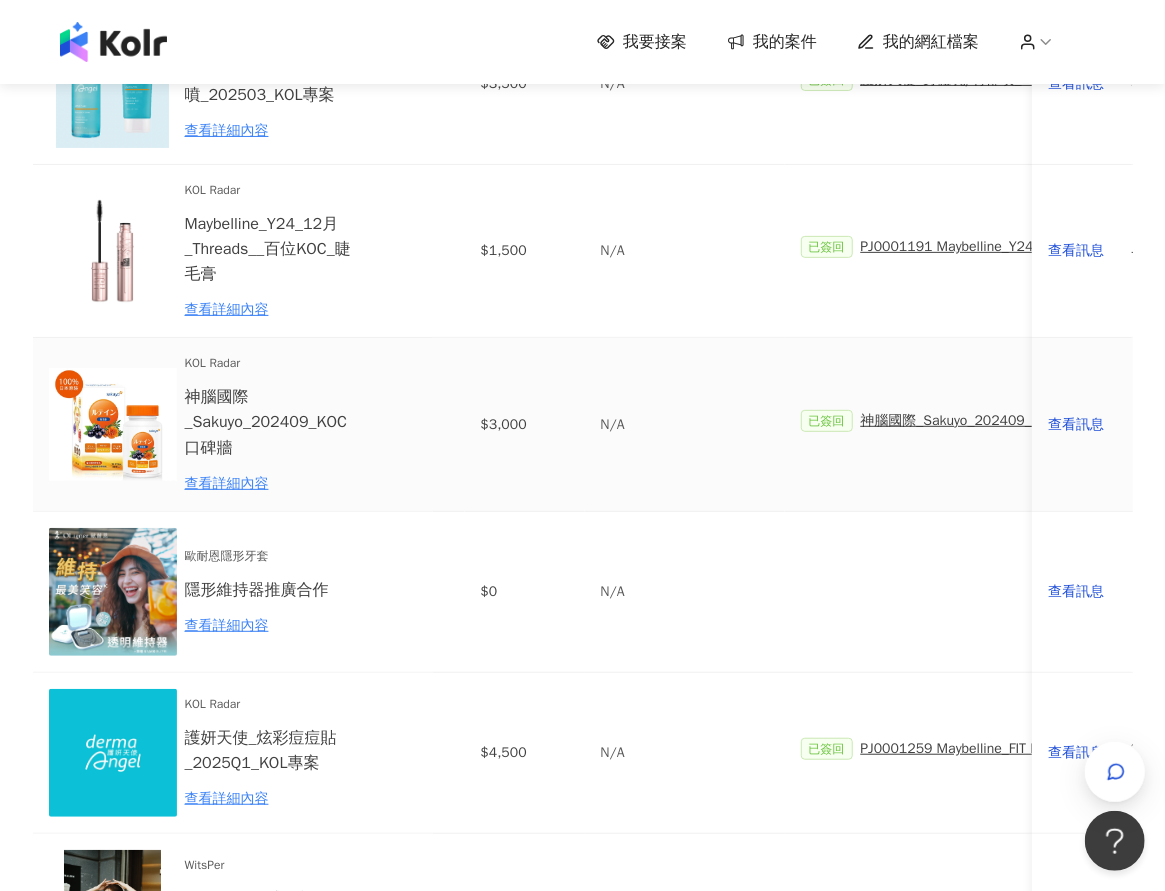 click on "$3,000" at bounding box center (525, 424) 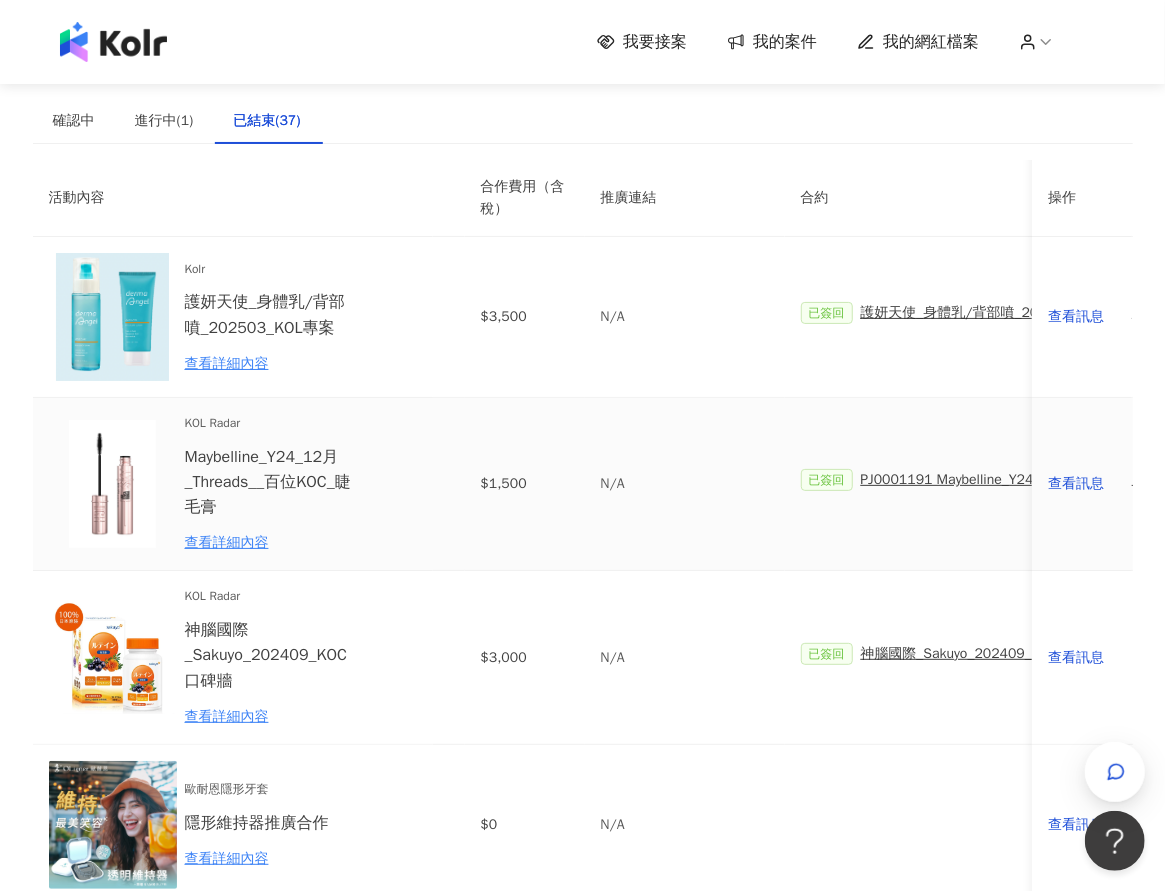 scroll, scrollTop: 0, scrollLeft: 0, axis: both 